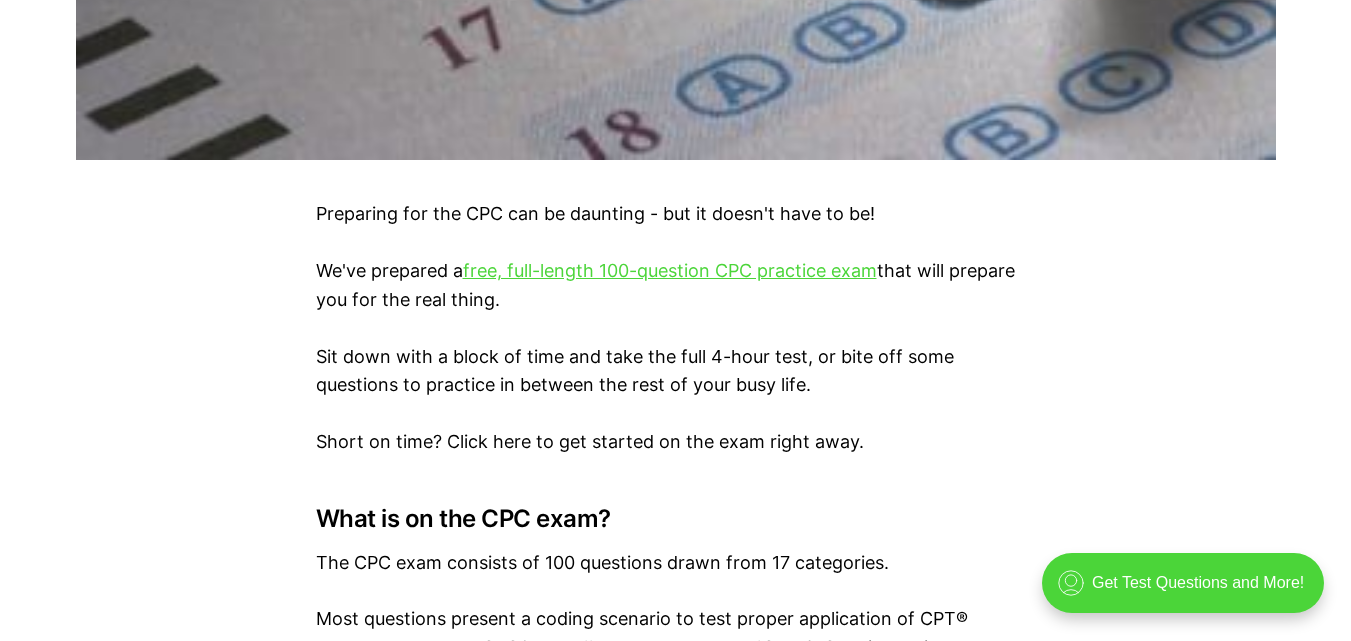 scroll, scrollTop: 1160, scrollLeft: 0, axis: vertical 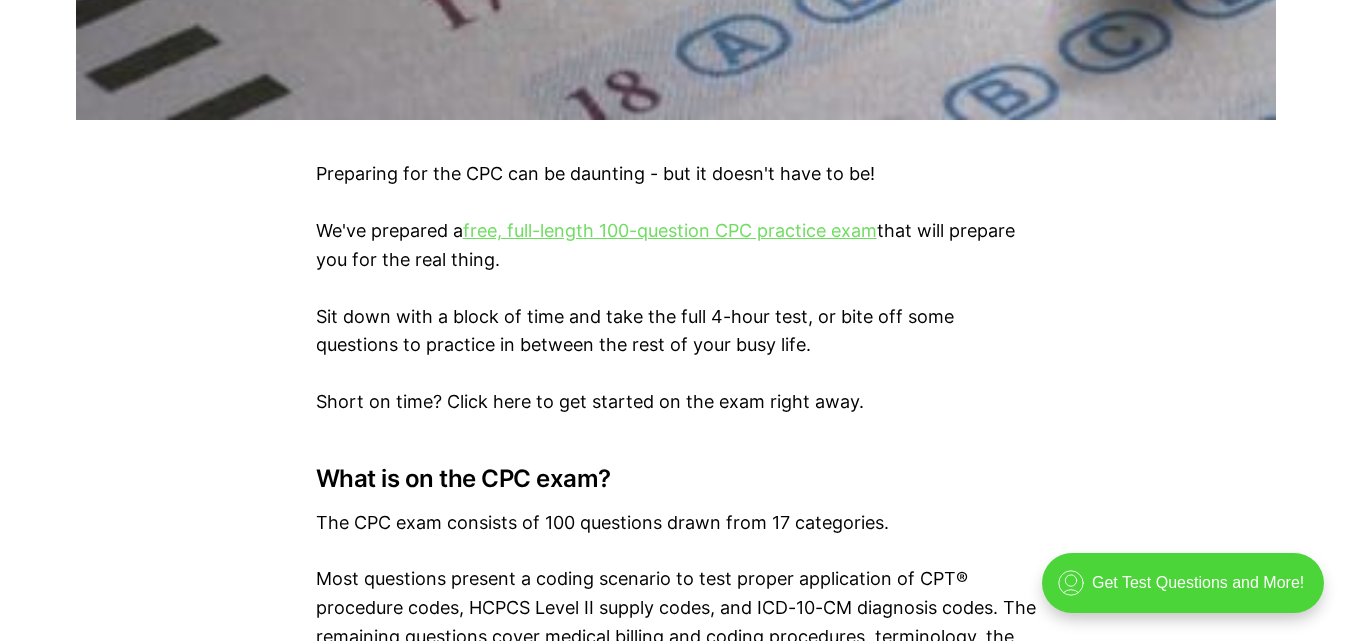 click on "free, full-length 100-question CPC practice exam" at bounding box center [670, 230] 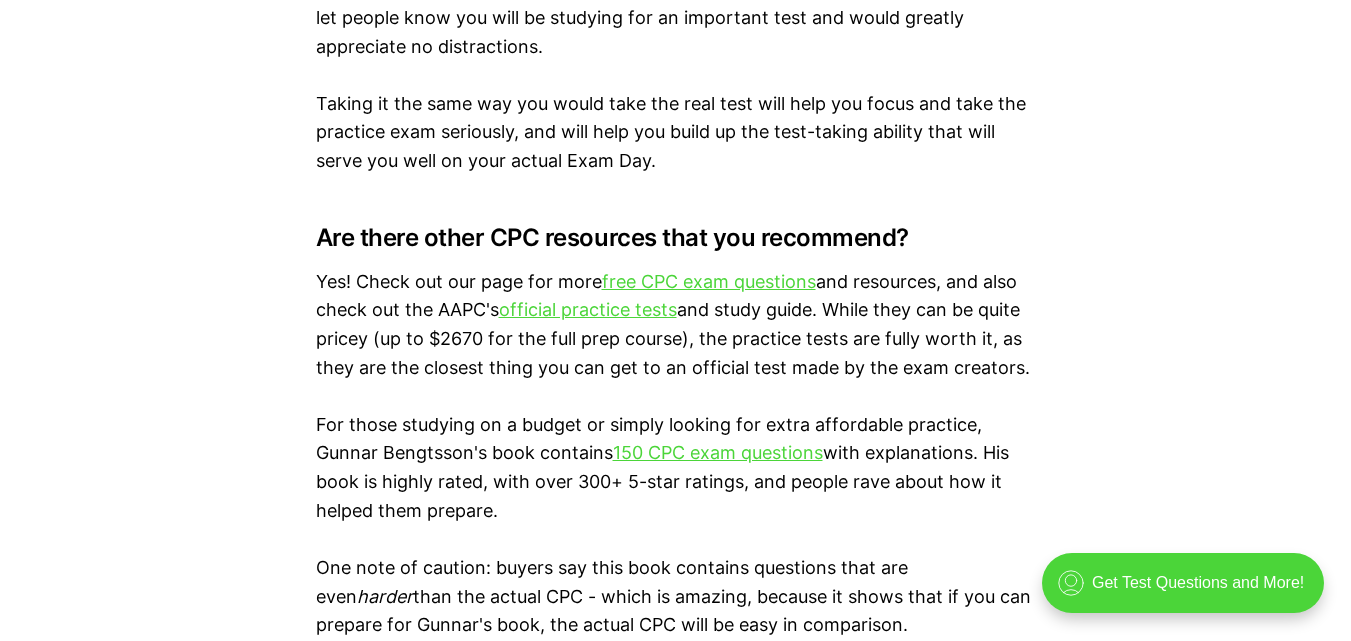 scroll, scrollTop: 3111, scrollLeft: 0, axis: vertical 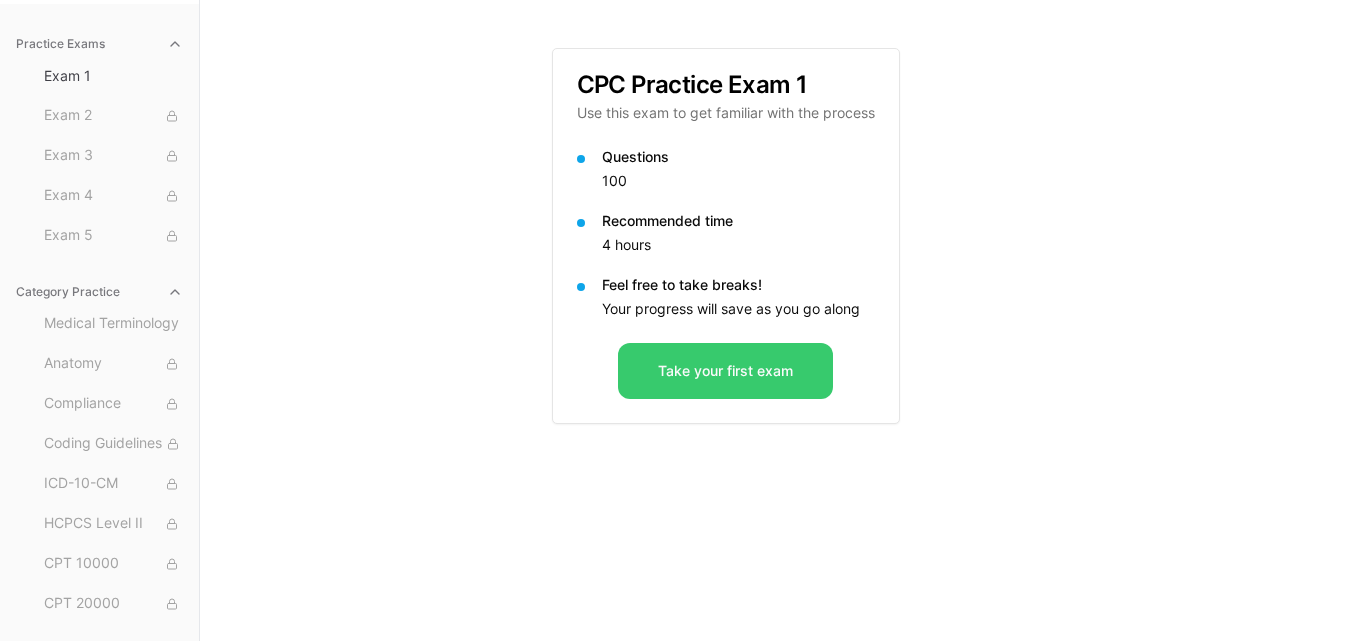 click on "Take your first exam" at bounding box center (725, 371) 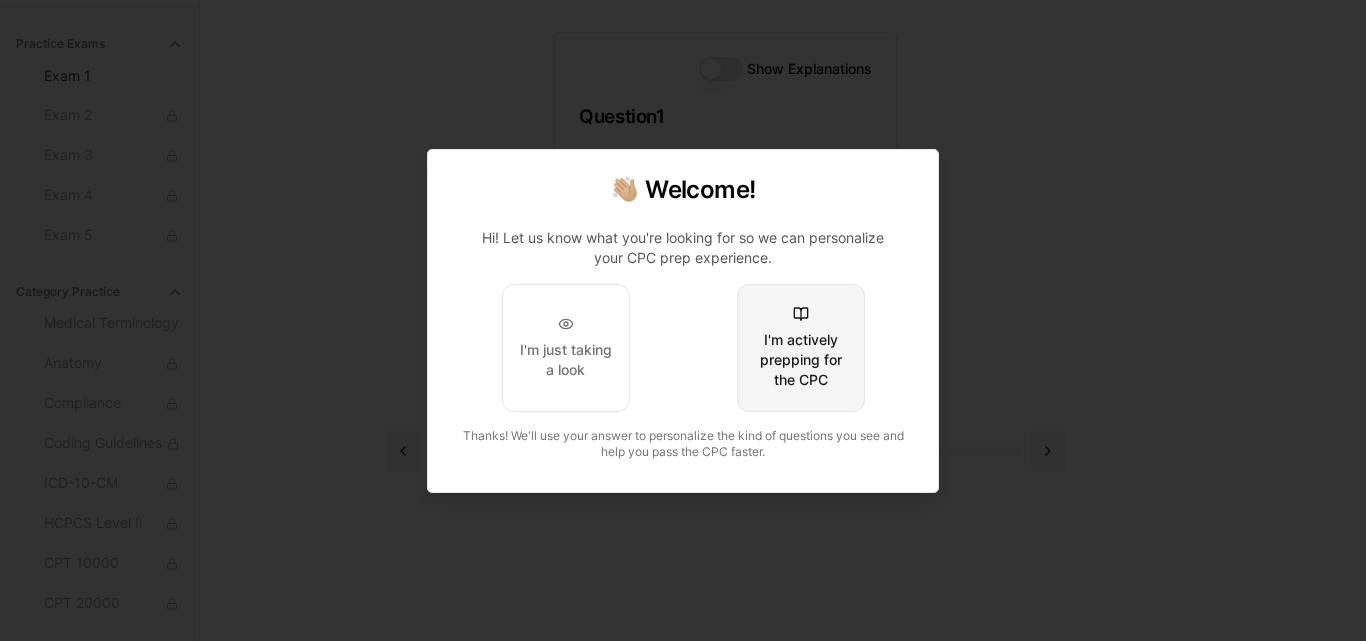 click on "I'm actively prepping for the CPC" at bounding box center [801, 360] 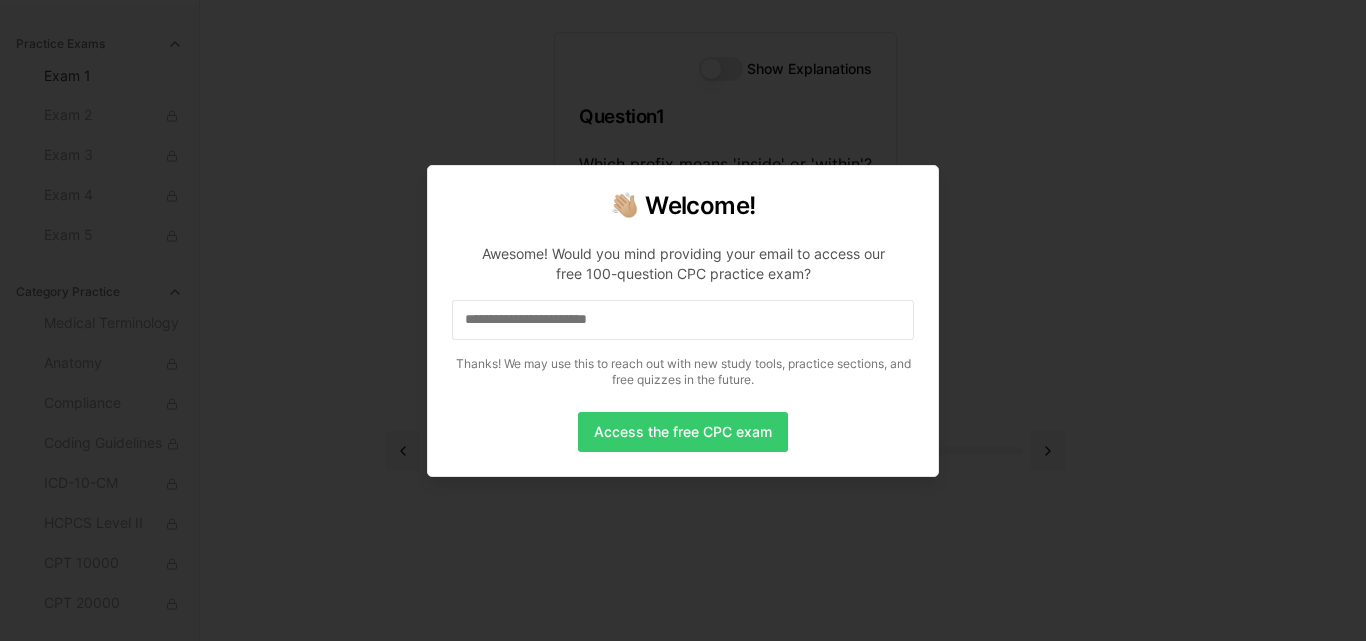 click on "Access the free CPC exam" at bounding box center [683, 432] 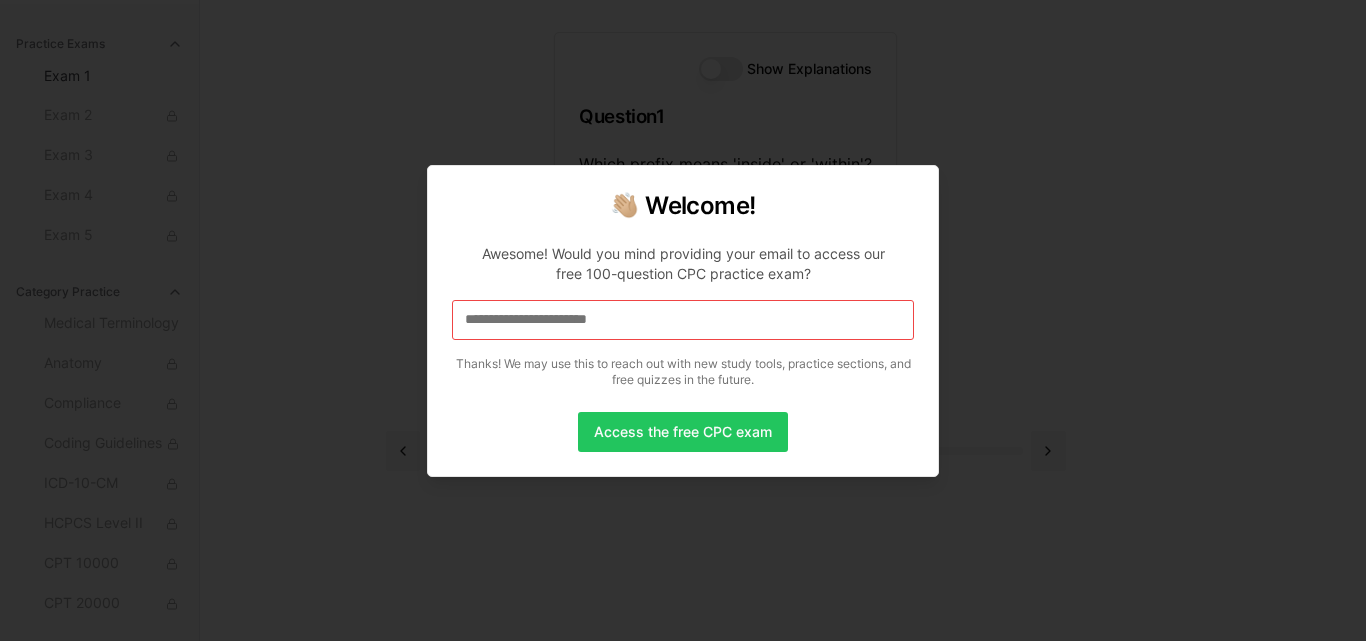 click at bounding box center [683, 320] 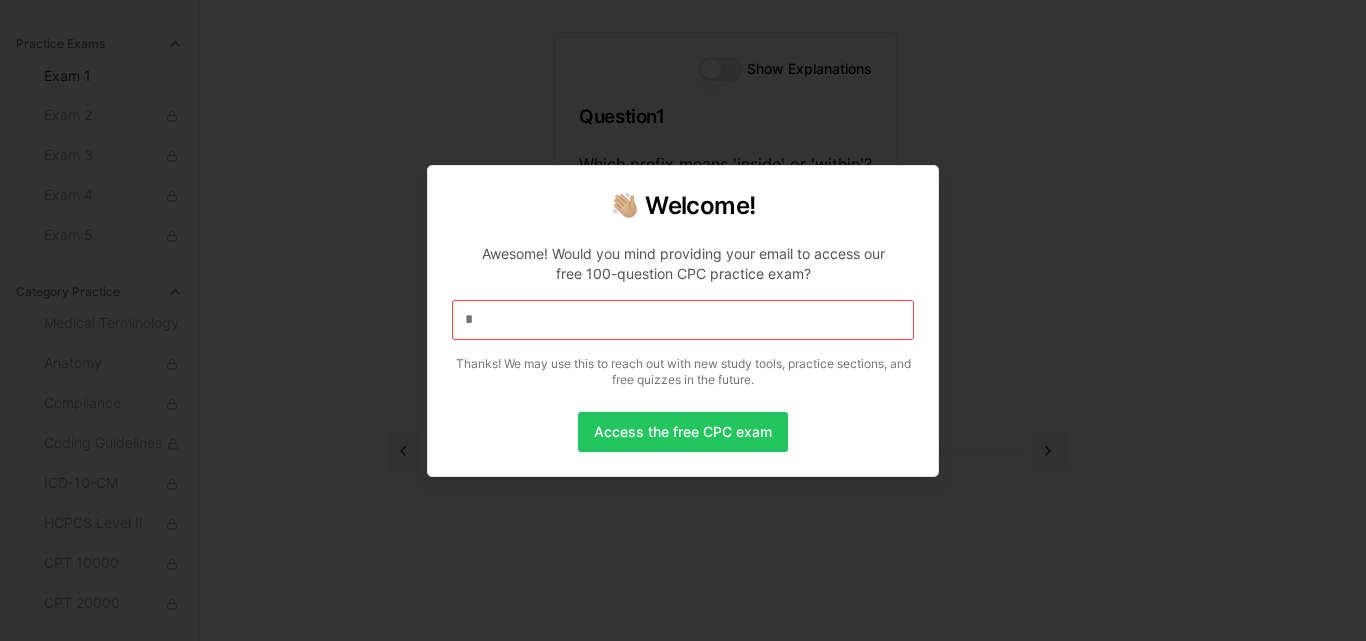 click on "*" at bounding box center (683, 320) 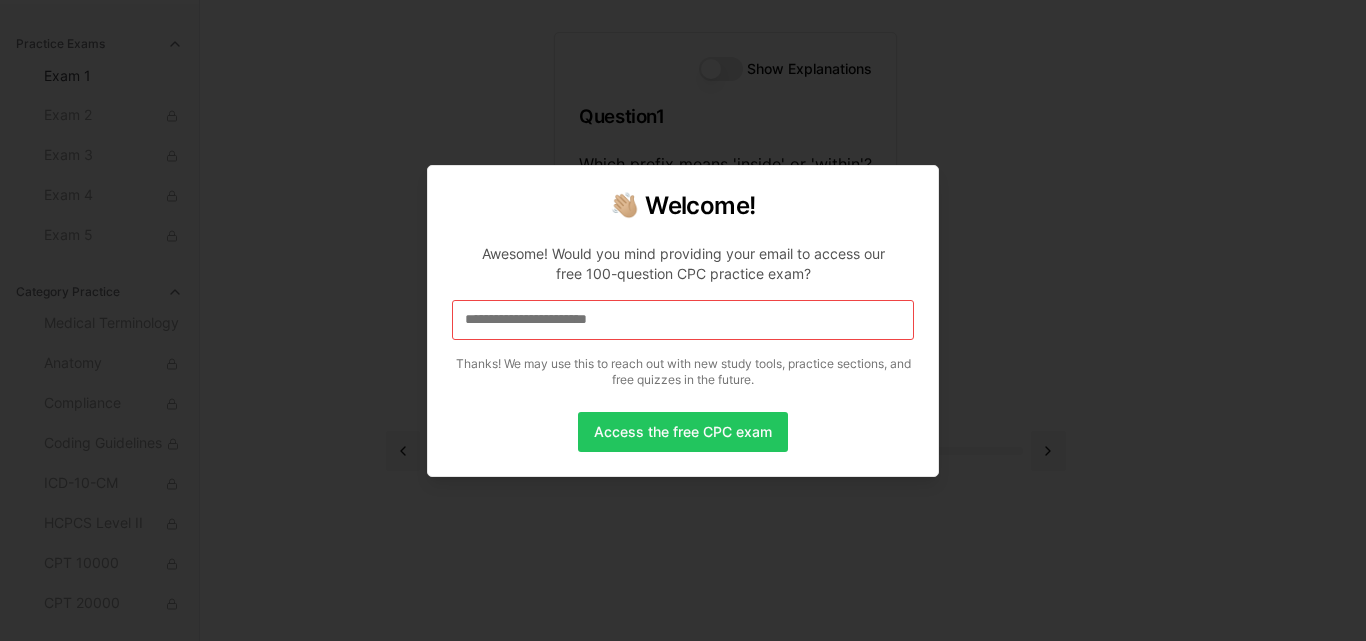 click at bounding box center [683, 320] 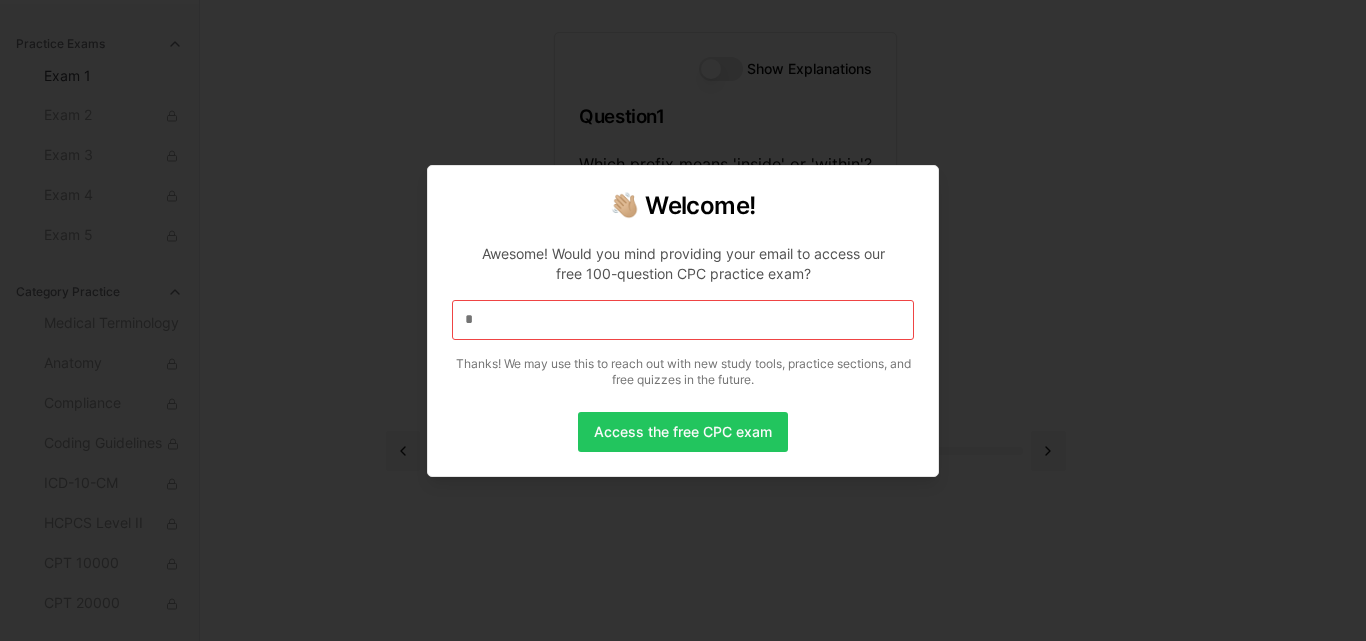 click on "*" at bounding box center (683, 320) 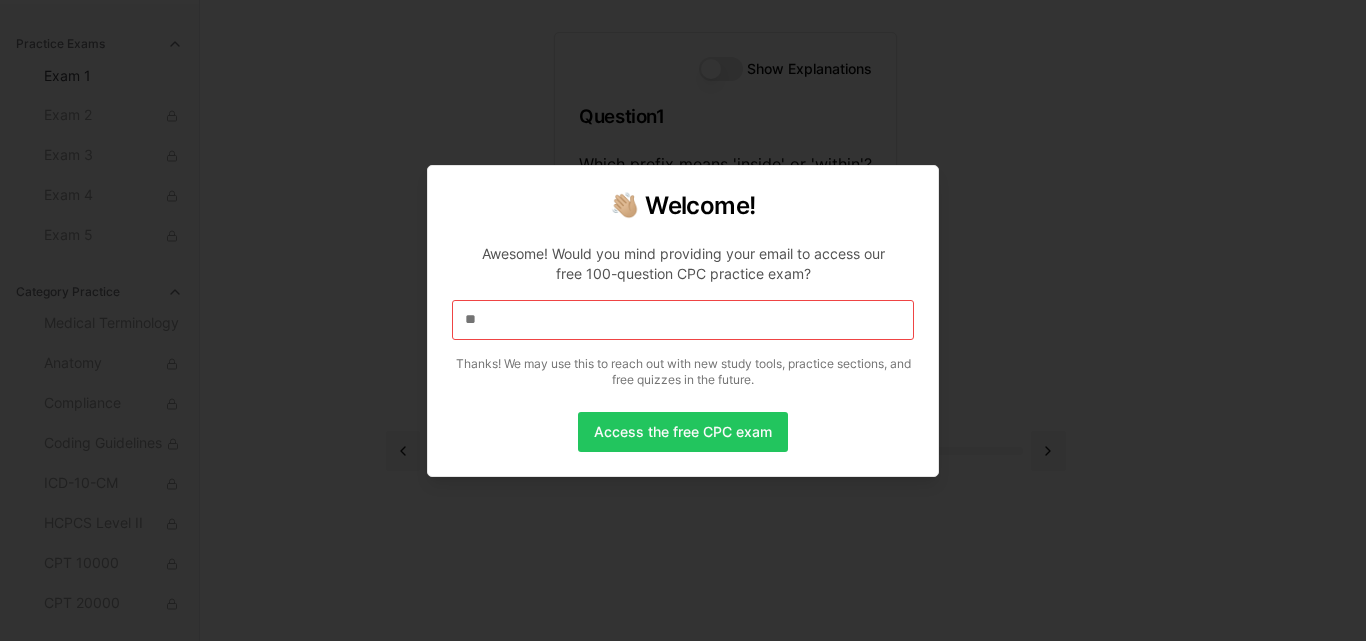 click on "Awesome! Would you mind providing your email to access our free 100-question CPC practice exam? [EMAIL] Thanks! We may use this to reach out with new study tools, practice sections, and free quizzes in the future." at bounding box center (683, 312) 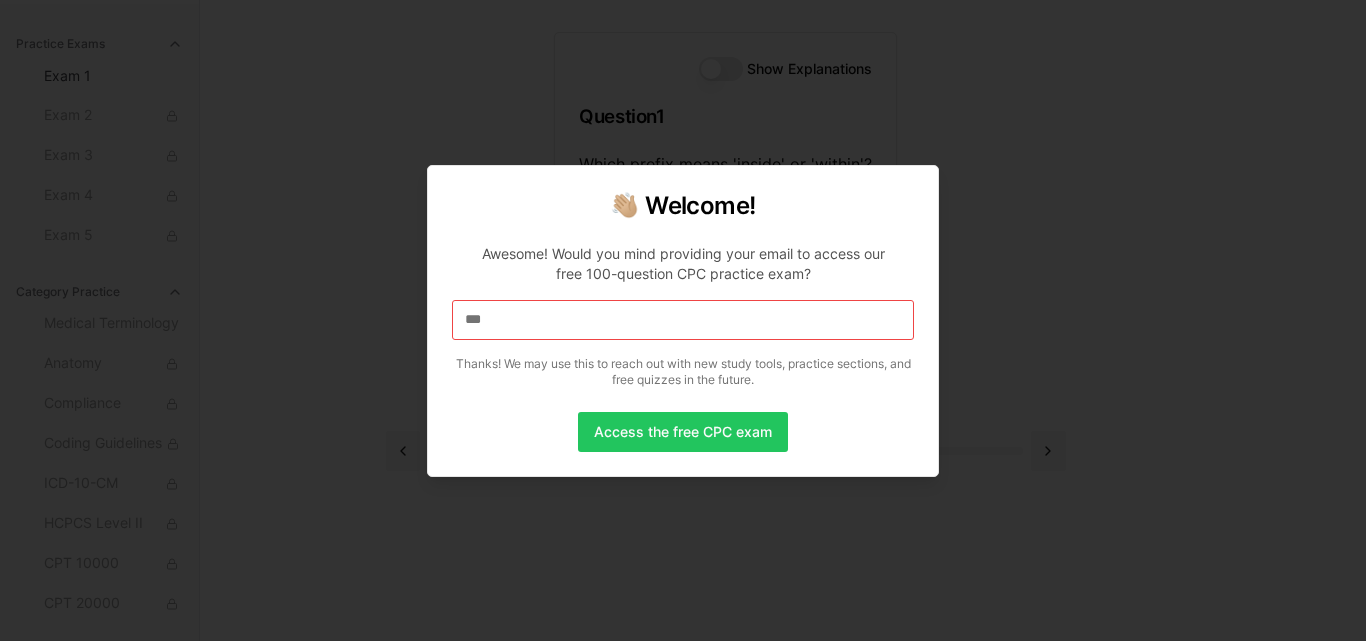 click on "***" at bounding box center (683, 320) 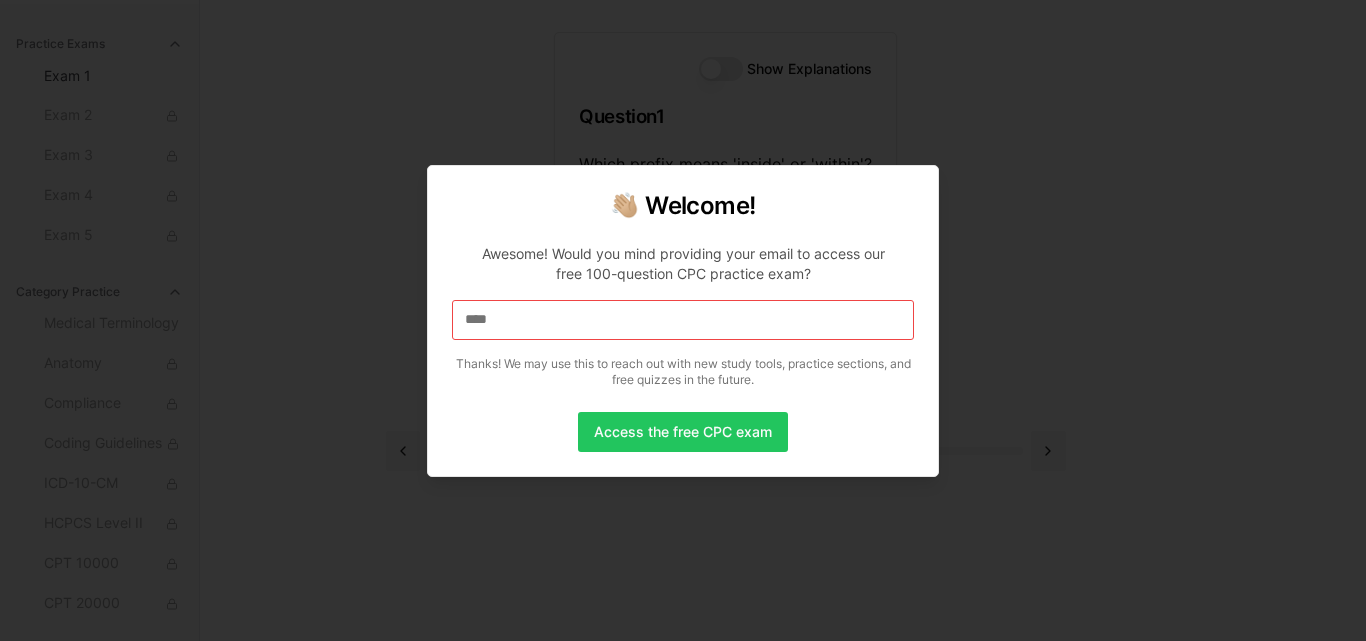 click on "****" at bounding box center [683, 320] 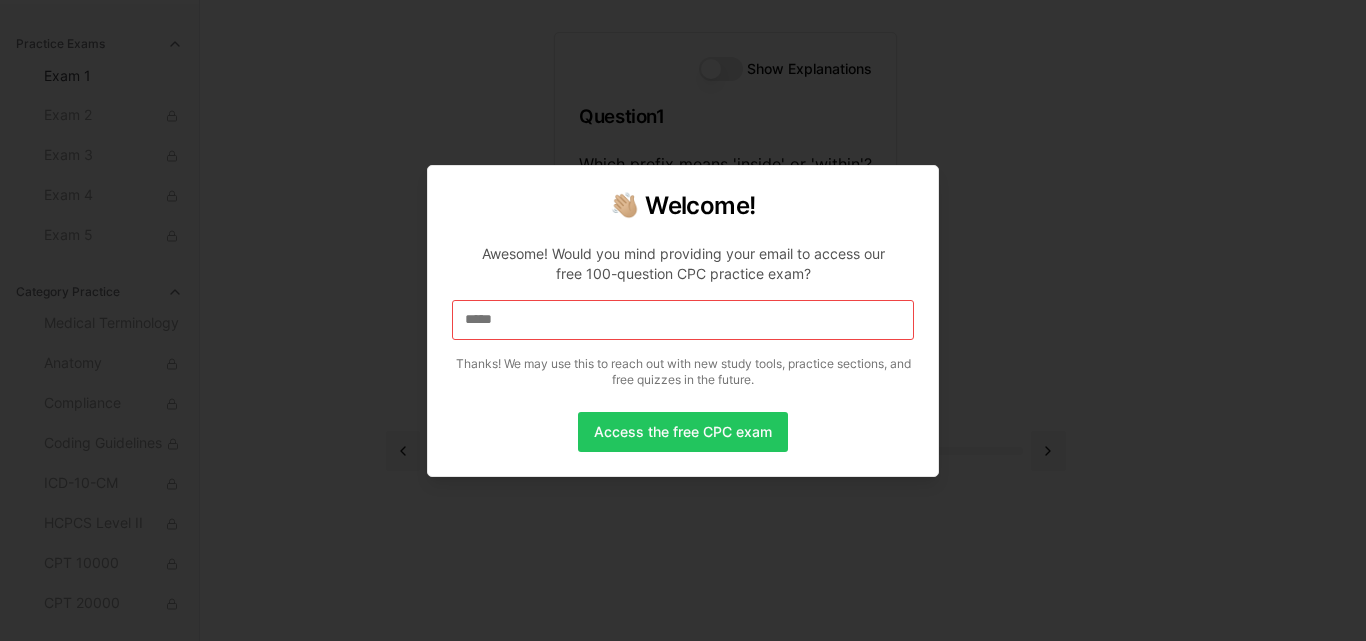 click on "*****" at bounding box center (683, 320) 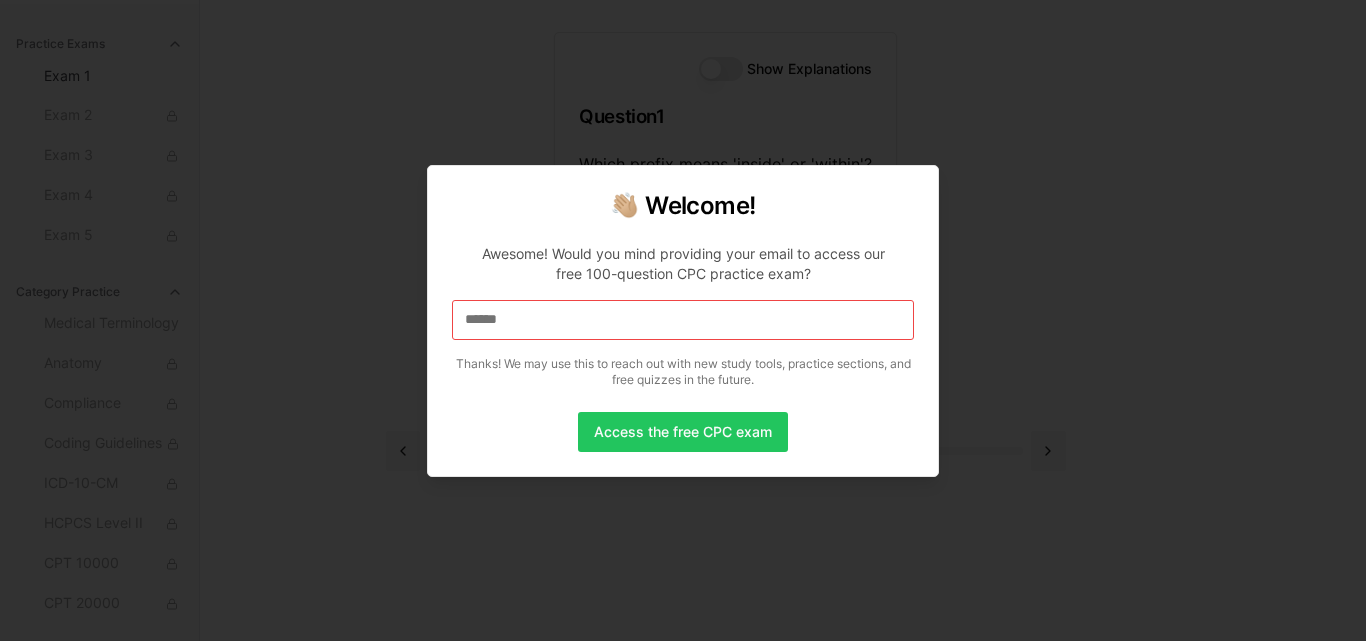 click on "******" at bounding box center [683, 320] 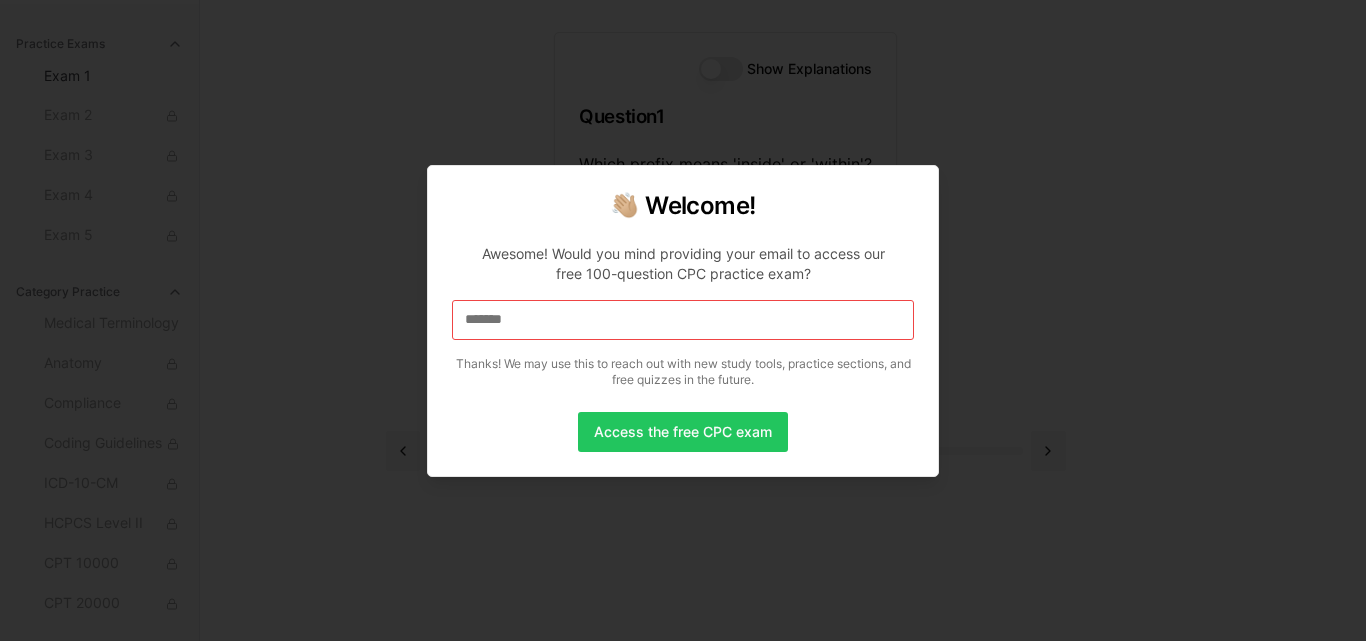 click on "Awesome! Would you mind providing your email to access our free 100-question CPC practice exam? [EMAIL] Thanks! We may use this to reach out with new study tools, practice sections, and free quizzes in the future." at bounding box center [683, 312] 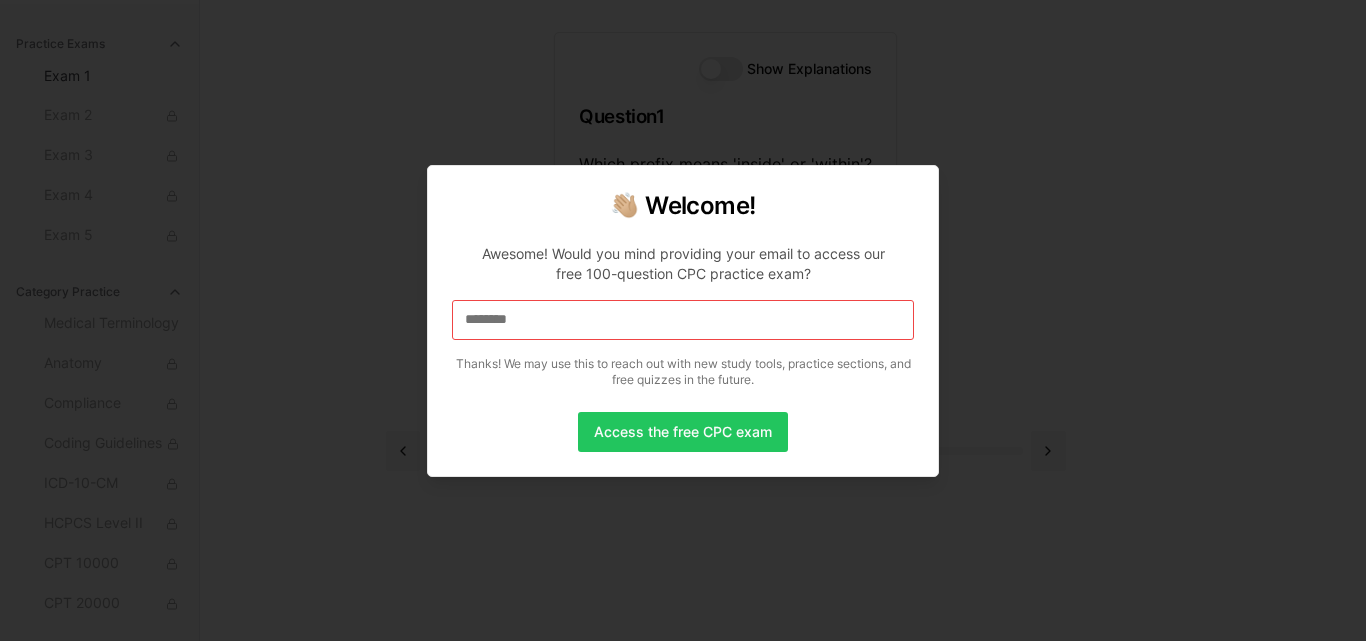 click on "********" at bounding box center [683, 320] 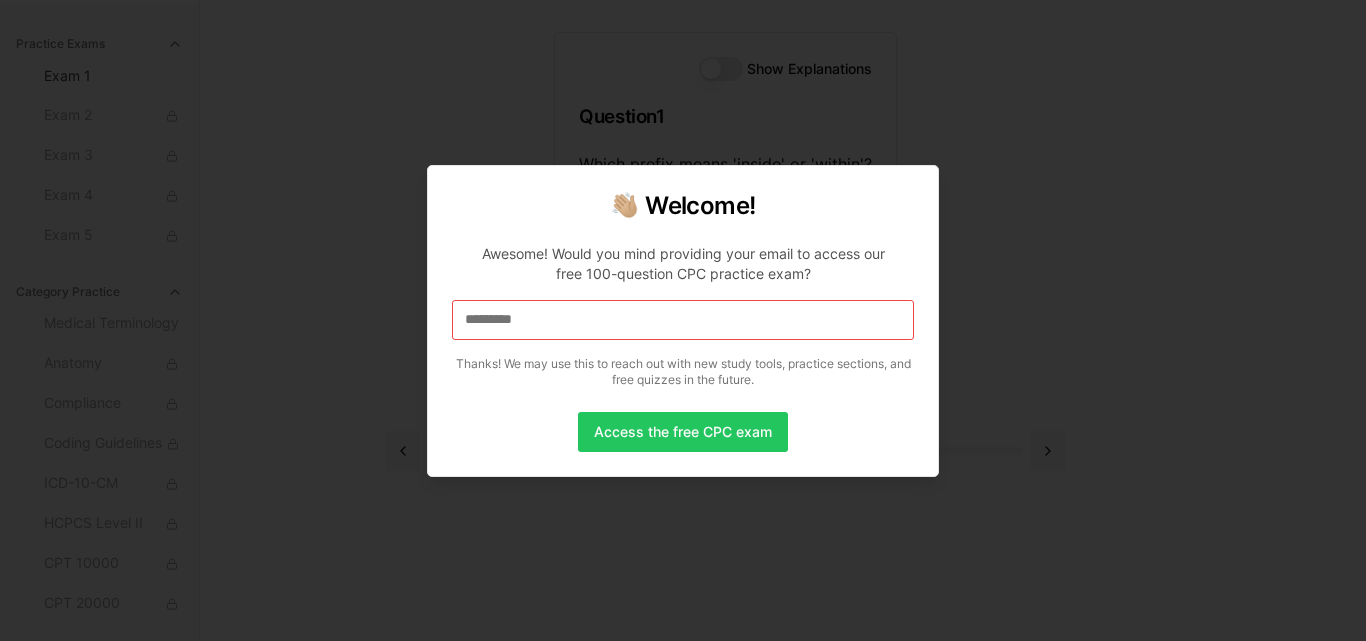 click on "*********" at bounding box center (683, 320) 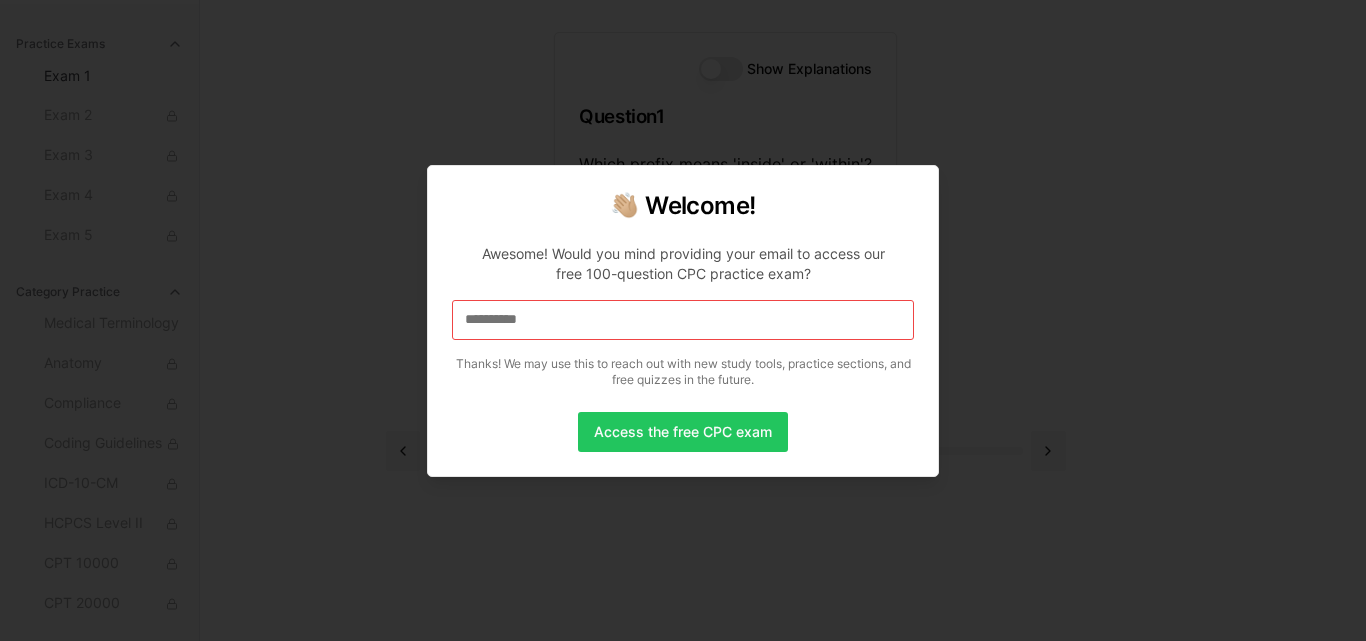 click on "**********" at bounding box center (683, 320) 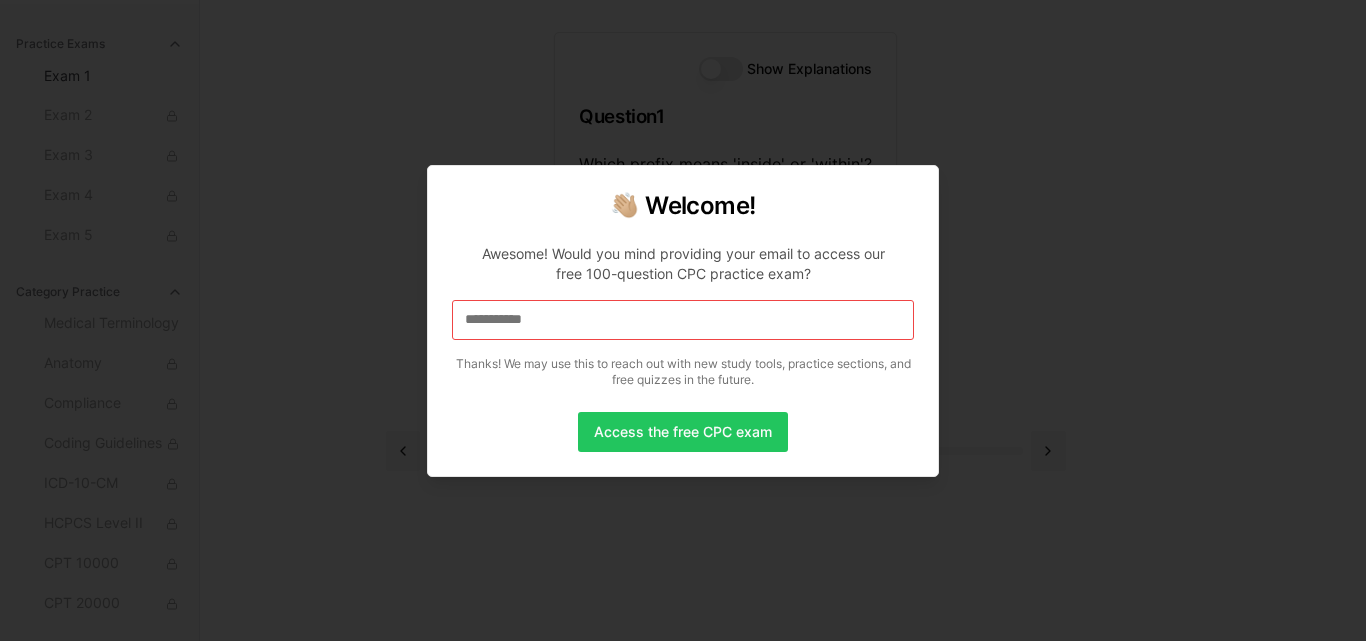 click on "**********" at bounding box center (683, 320) 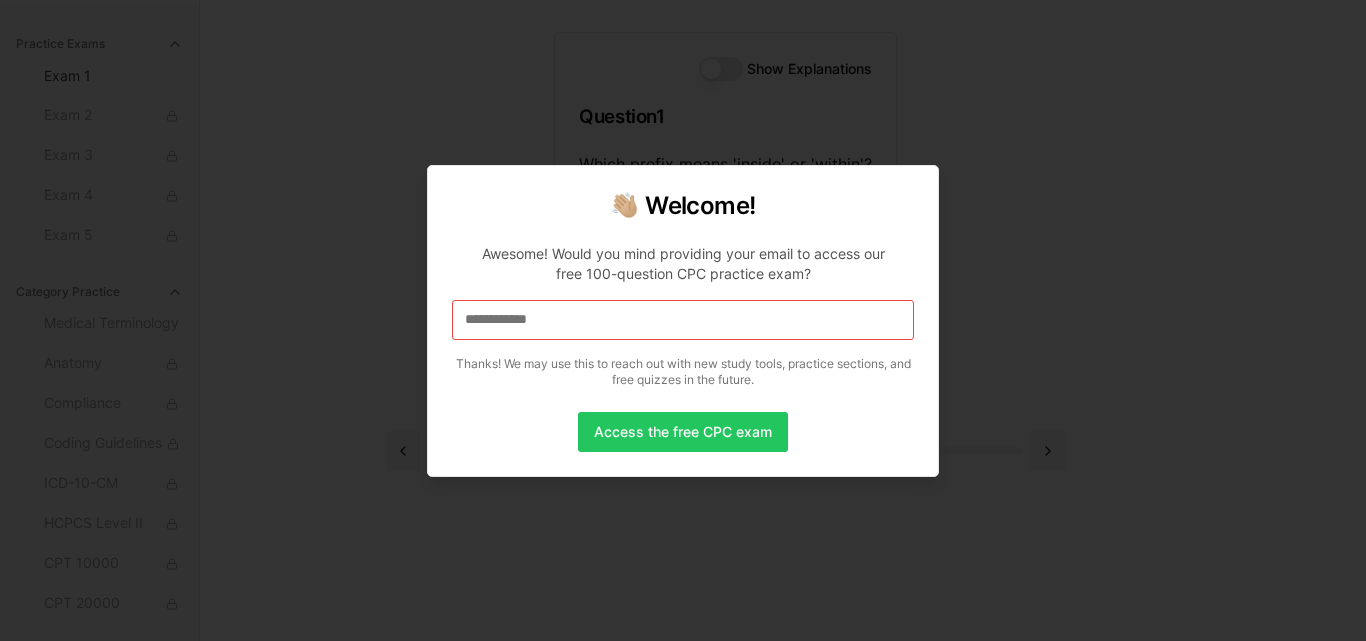 click on "**********" at bounding box center [683, 320] 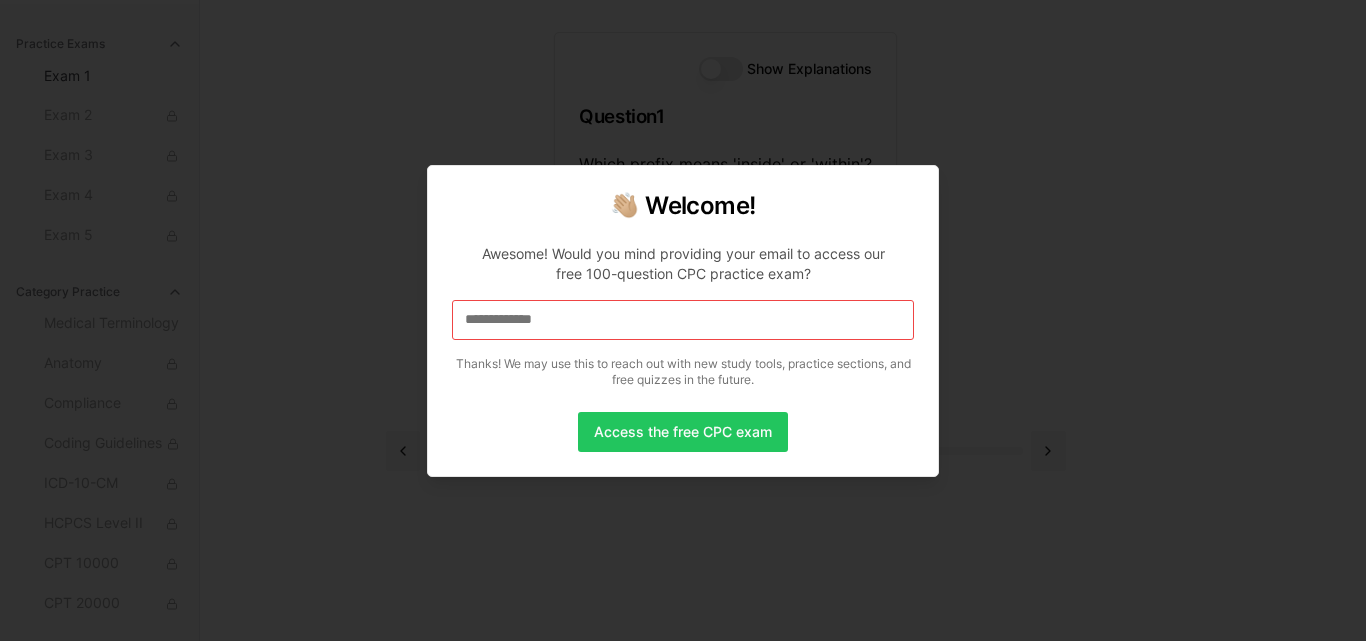 click on "**********" at bounding box center [683, 320] 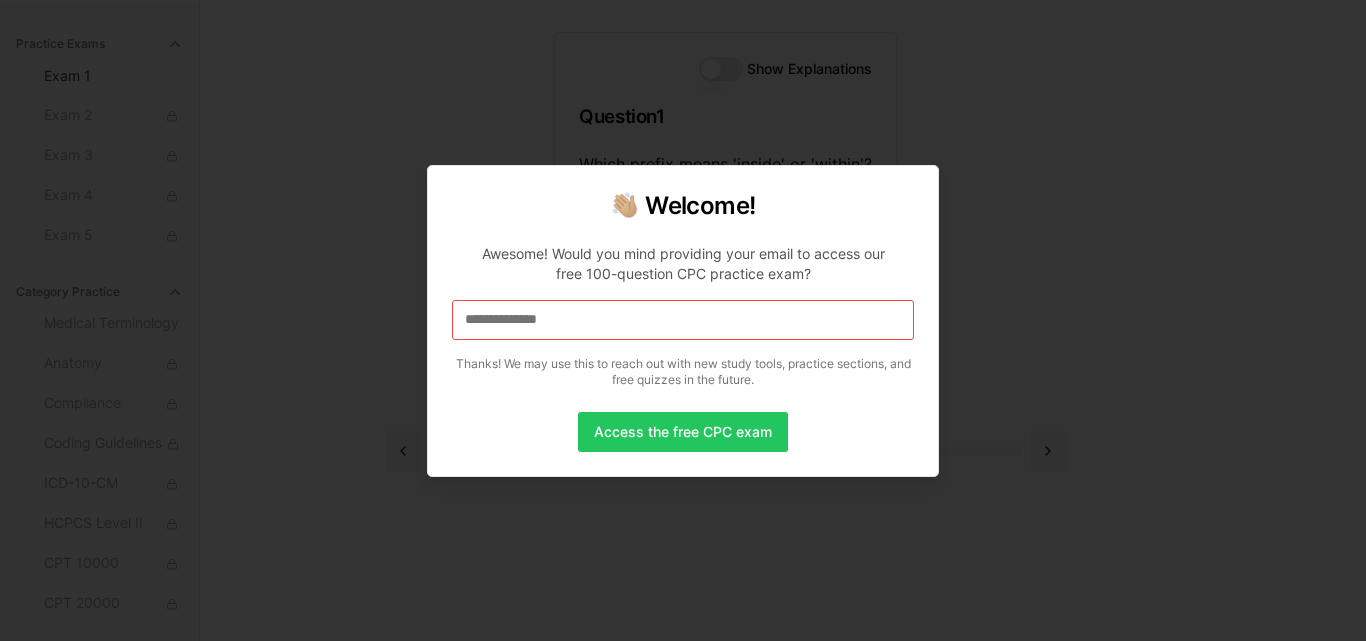 click on "**********" at bounding box center [683, 320] 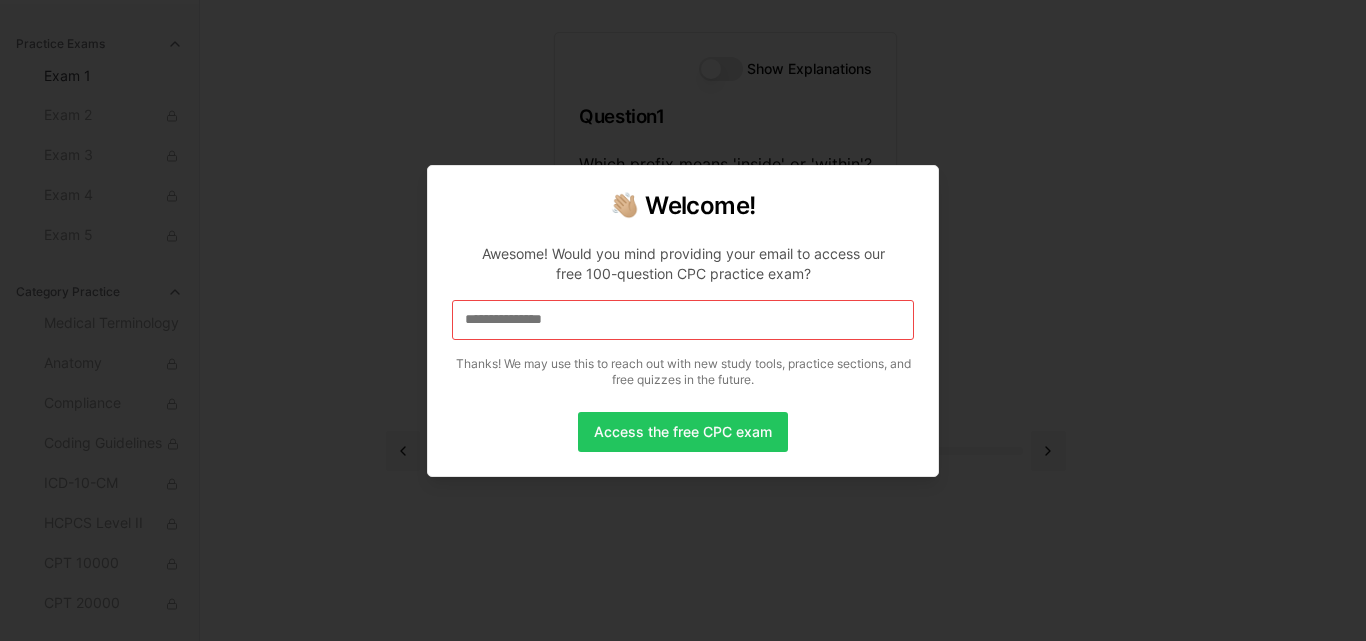 click on "**********" at bounding box center (683, 320) 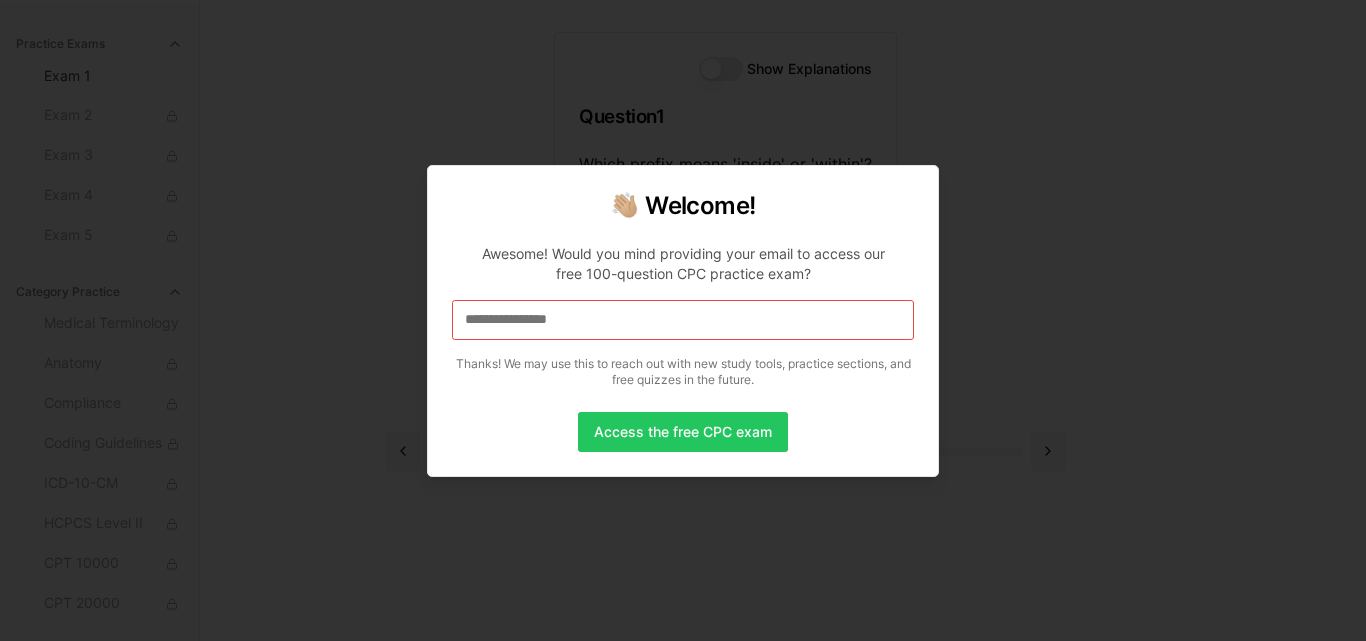 click on "**********" at bounding box center [683, 320] 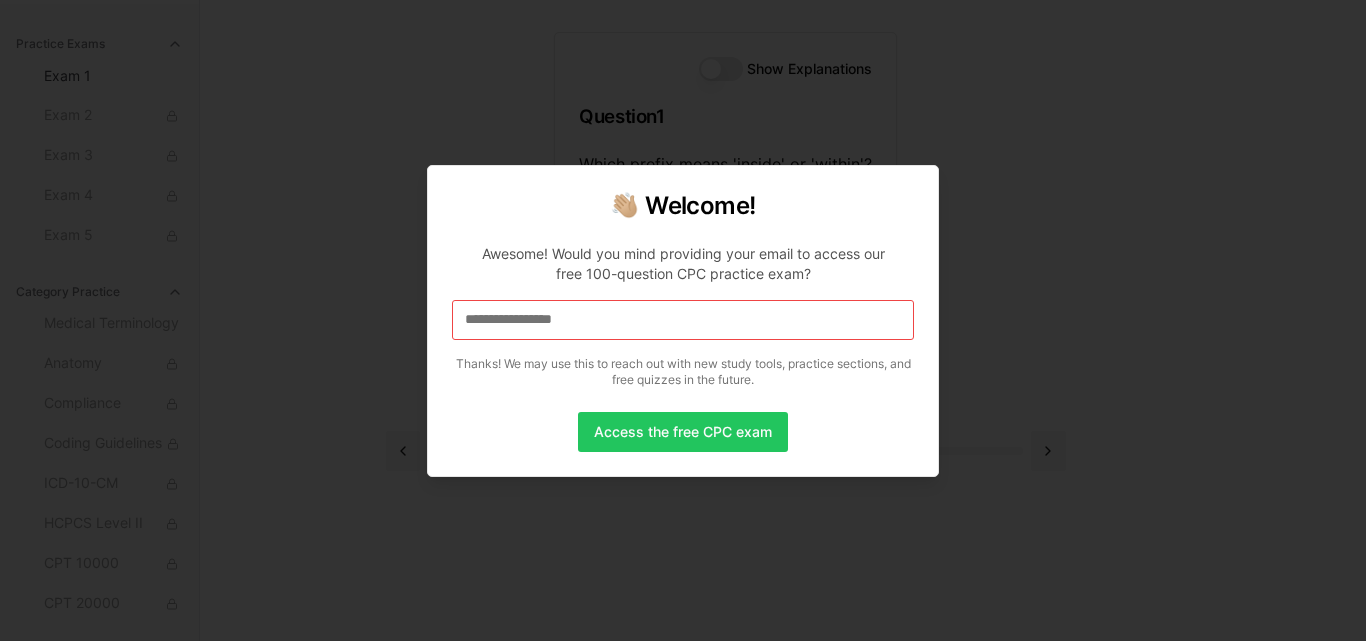 click on "**********" at bounding box center [683, 320] 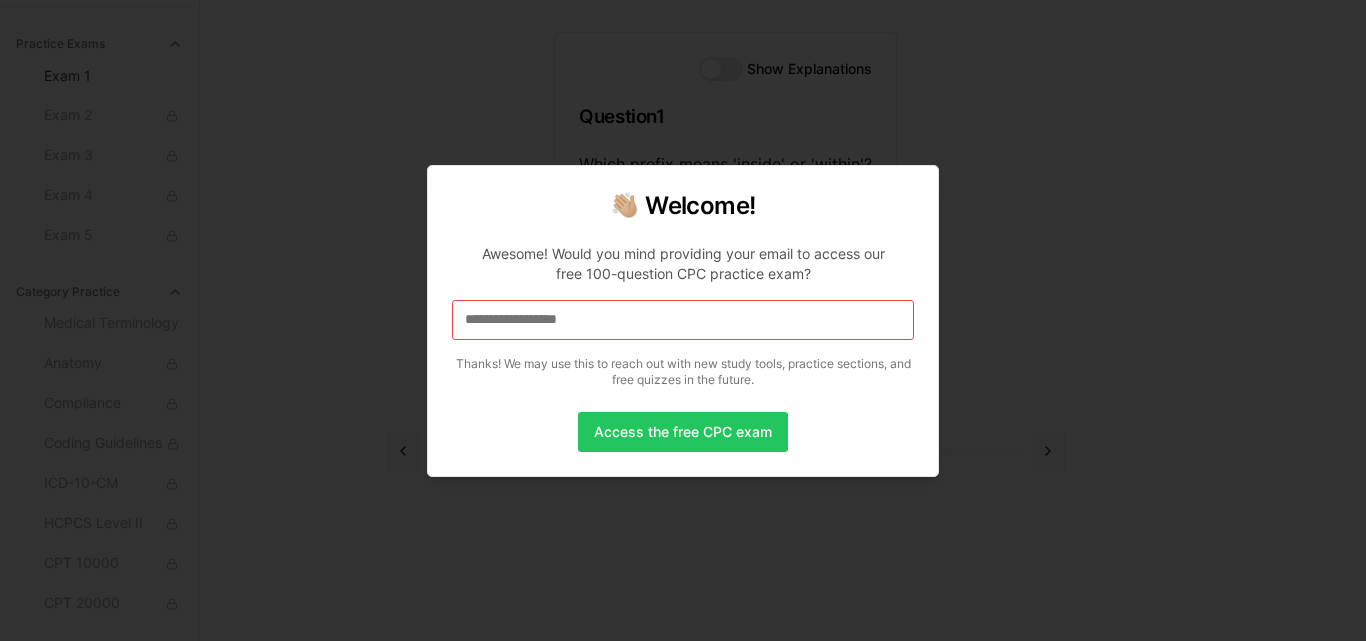 click on "**********" at bounding box center [683, 320] 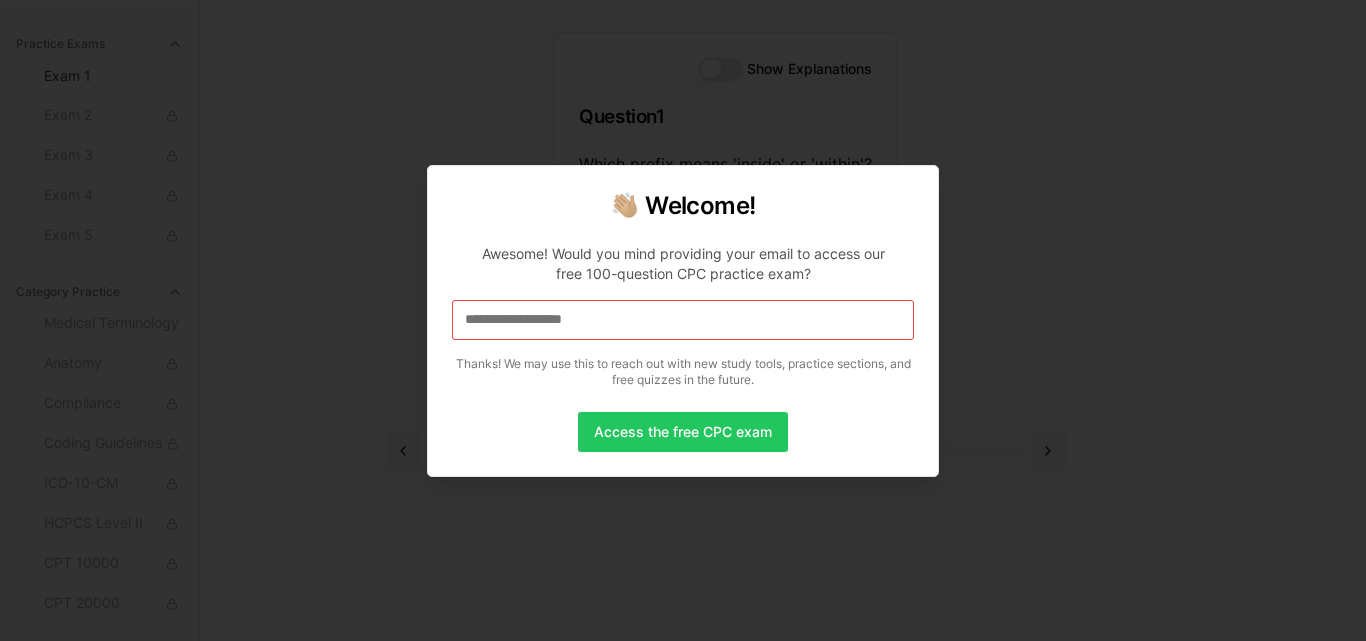 click on "**********" at bounding box center (683, 320) 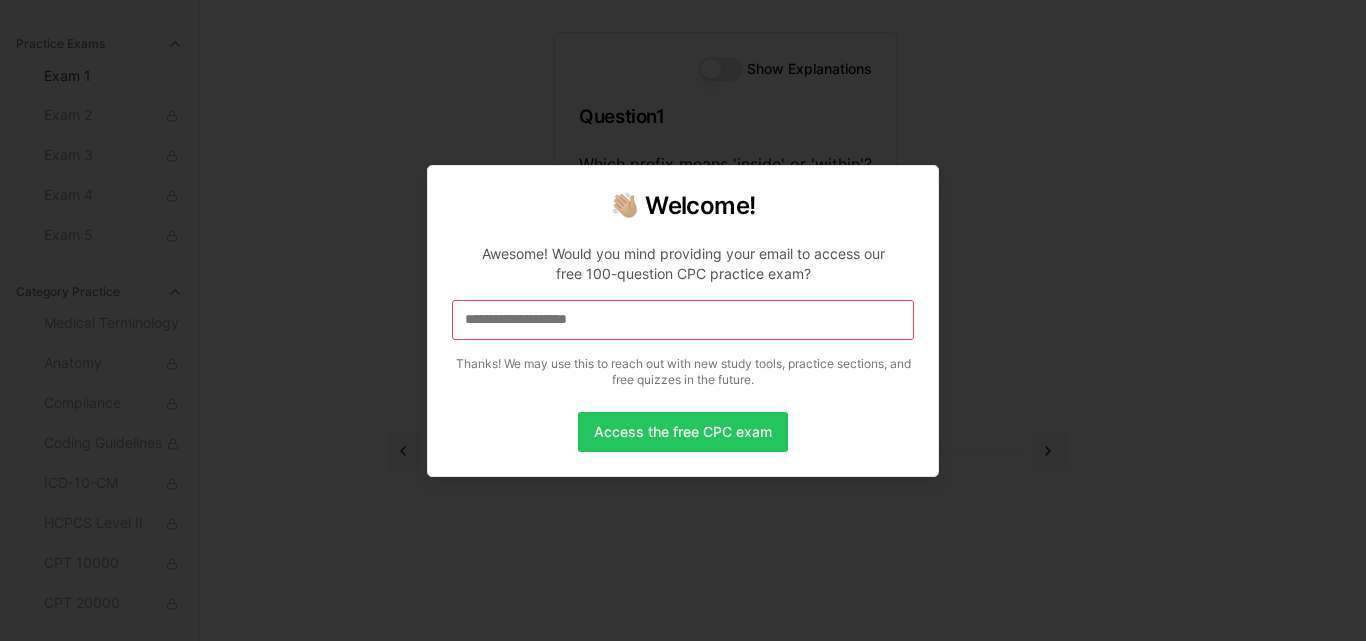 click on "**********" at bounding box center (683, 320) 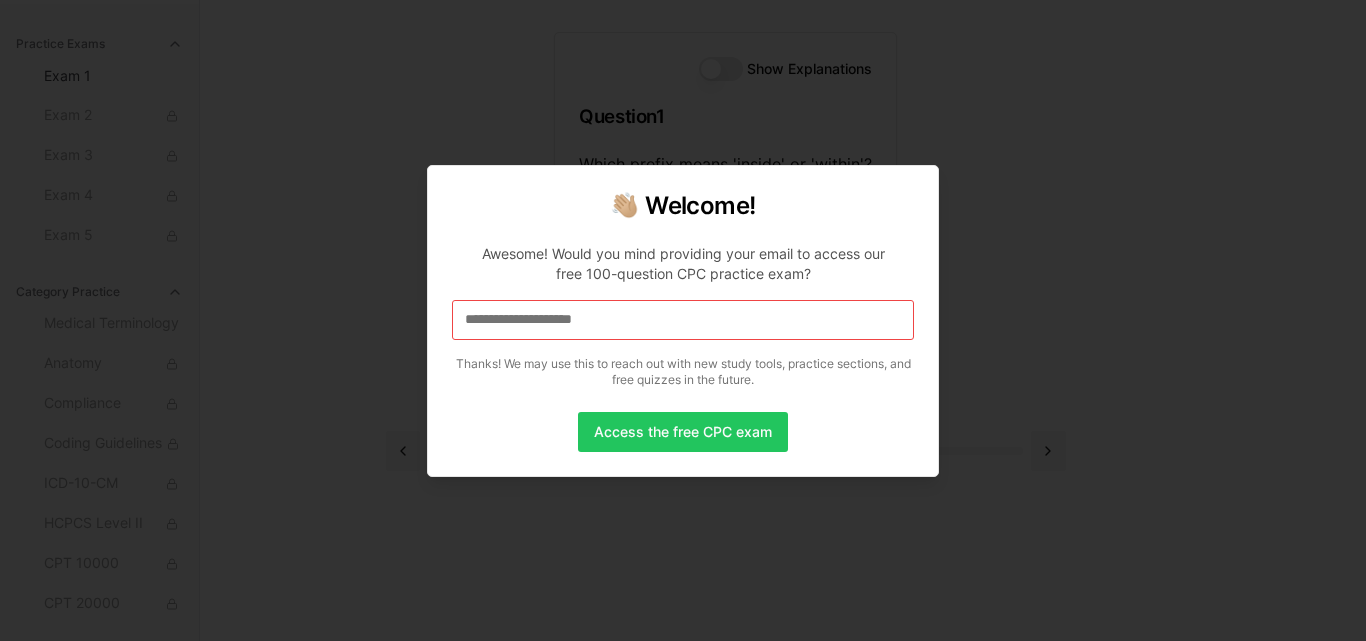 click on "**********" at bounding box center [683, 320] 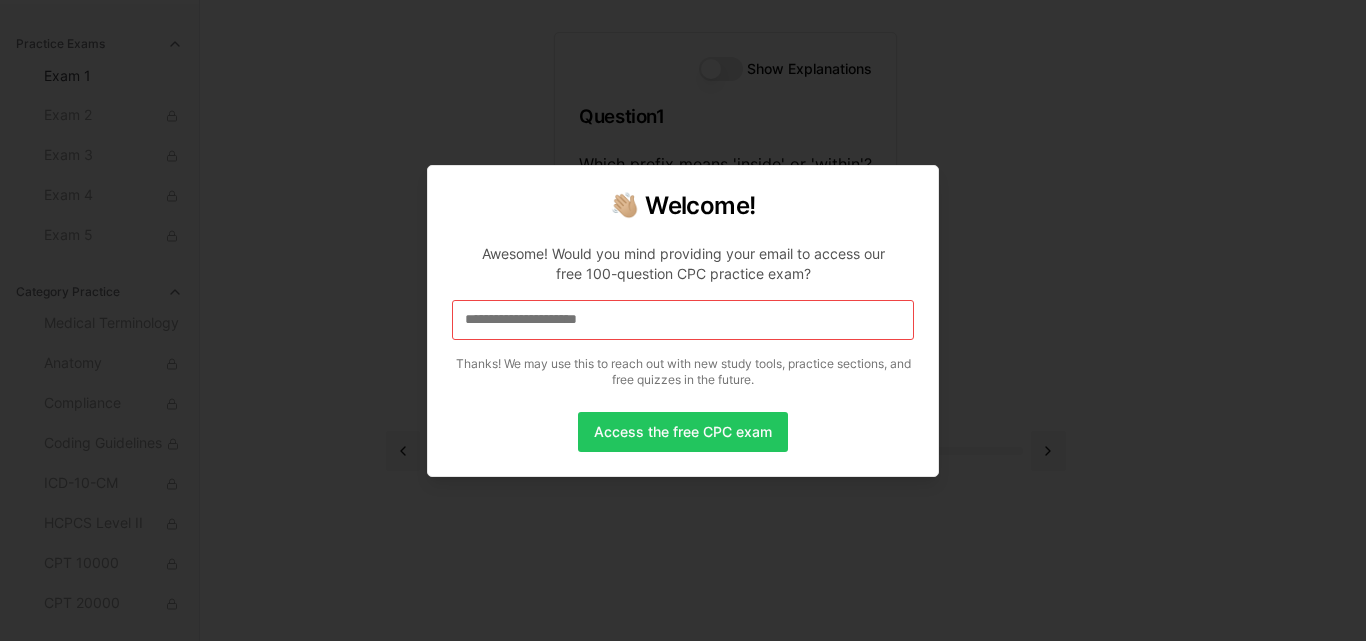 click on "**********" at bounding box center [683, 320] 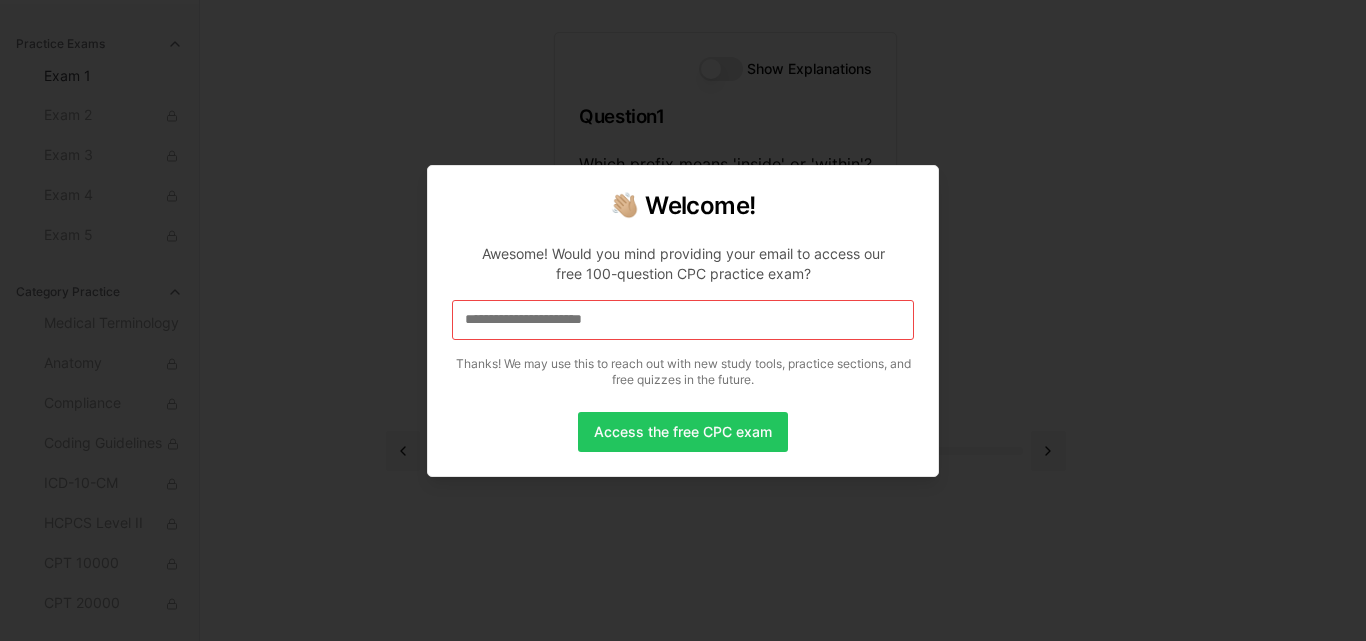 click on "**********" at bounding box center [683, 320] 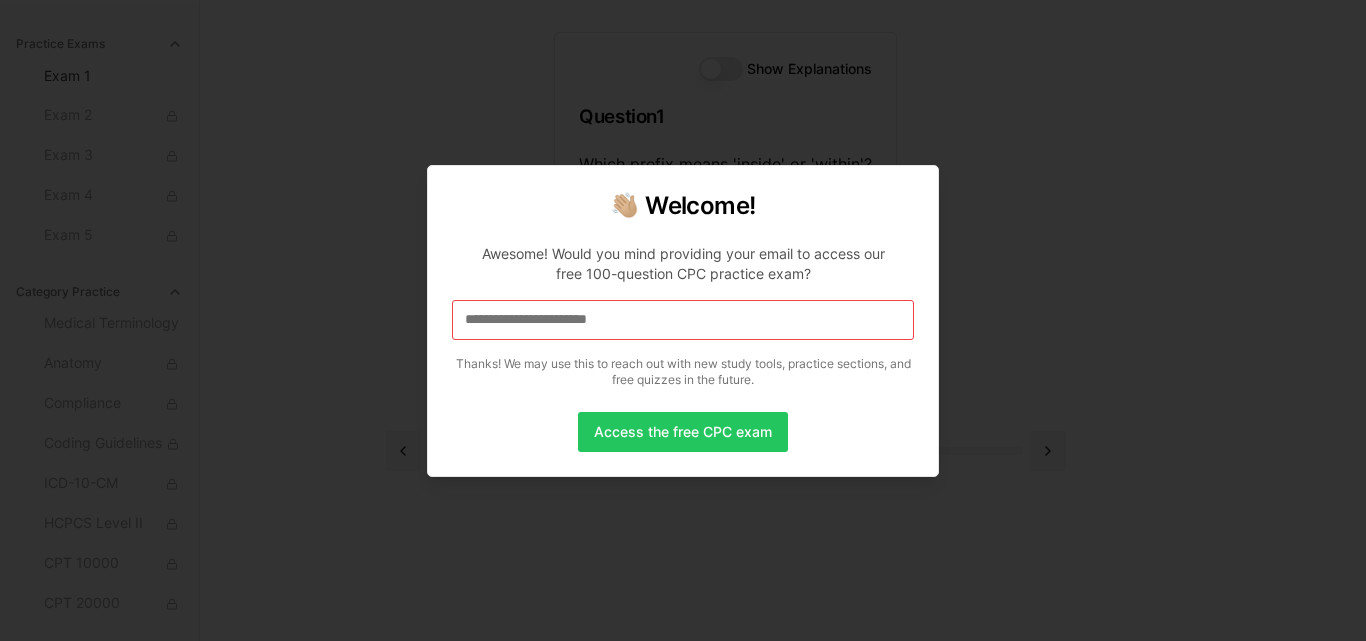 click on "**********" at bounding box center (683, 320) 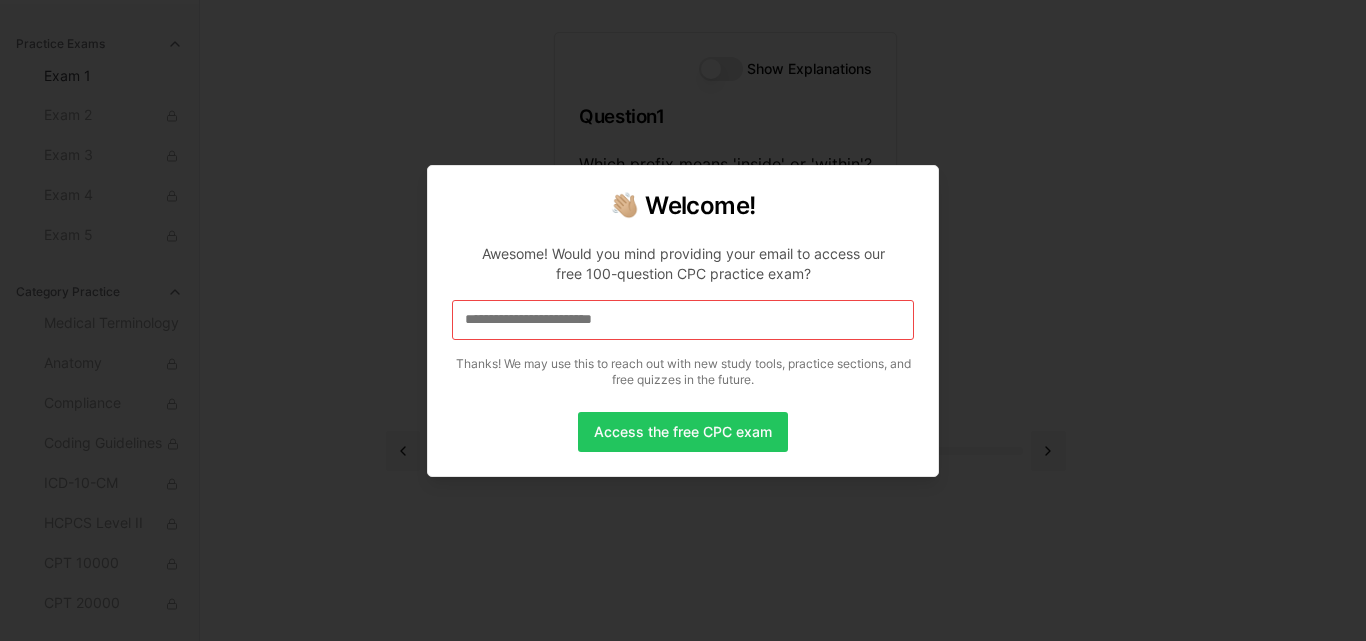 click on "**********" at bounding box center (683, 320) 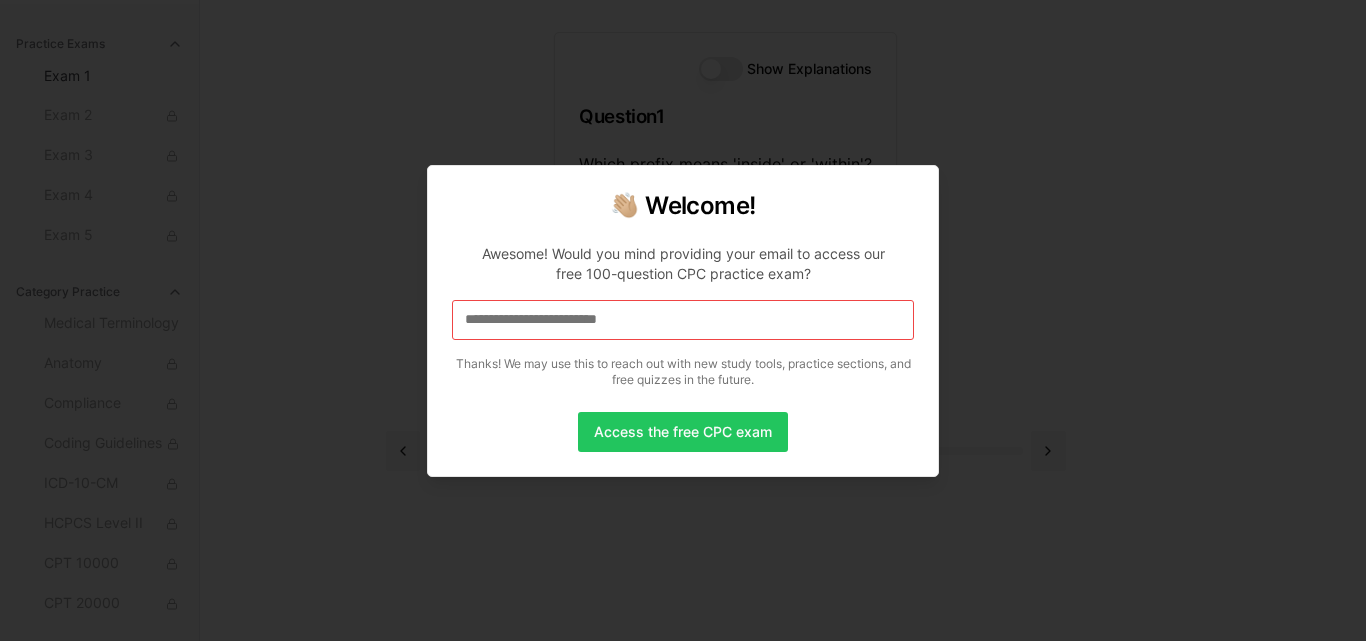 click on "**********" at bounding box center [683, 320] 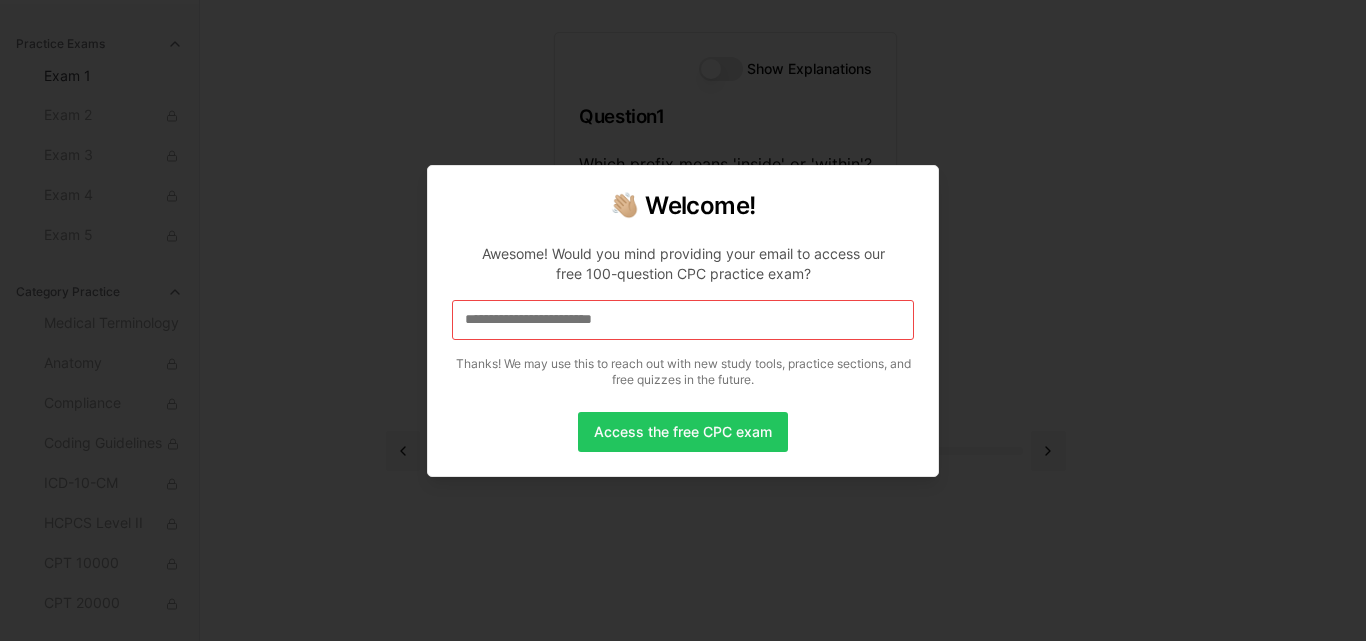 click on "**********" at bounding box center [683, 320] 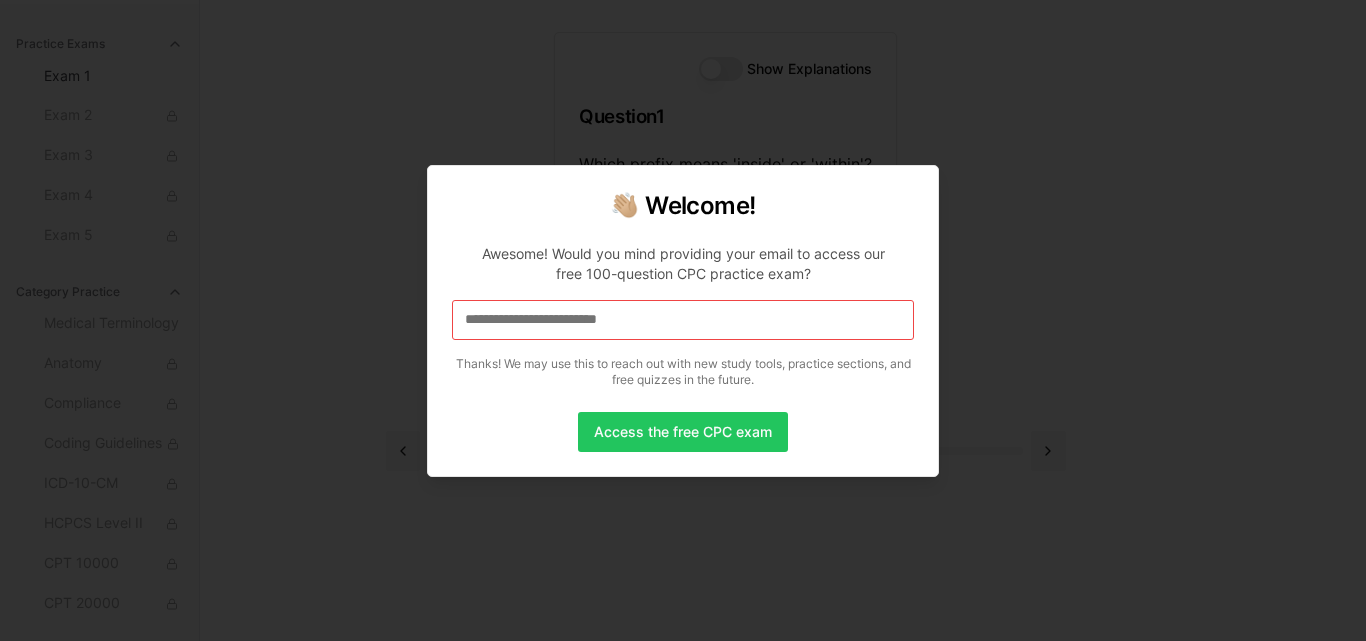 click on "**********" at bounding box center [683, 320] 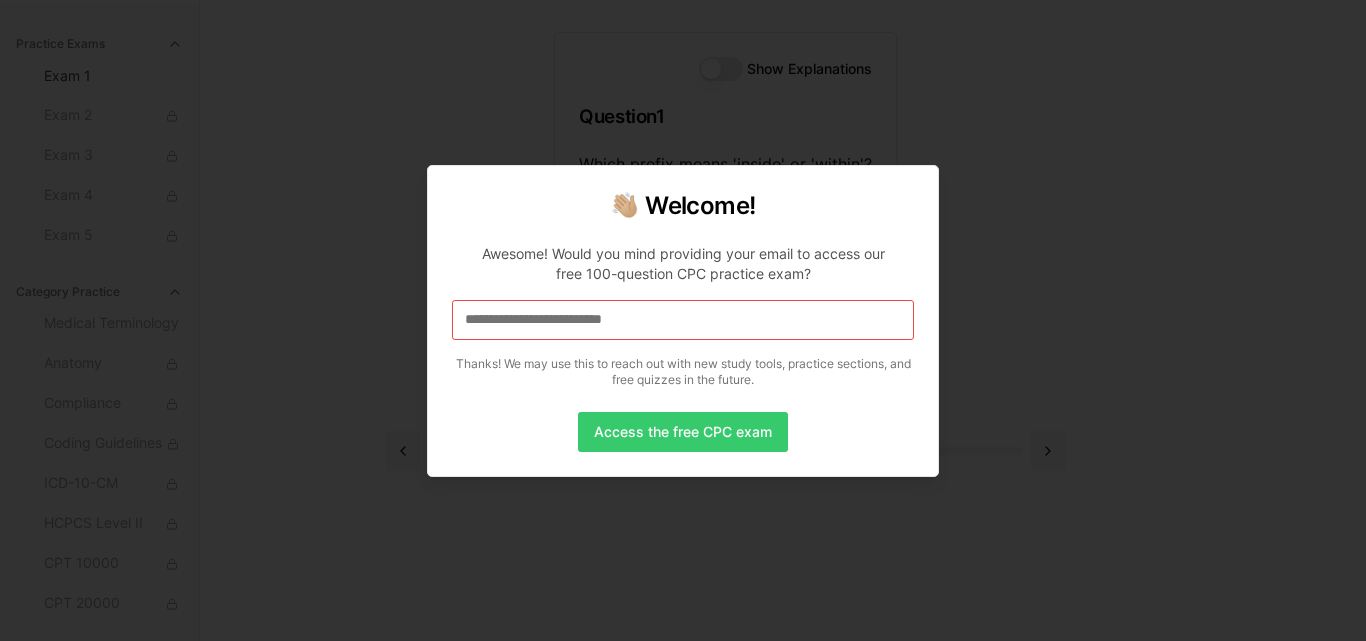 click on "Access the free CPC exam" at bounding box center (683, 432) 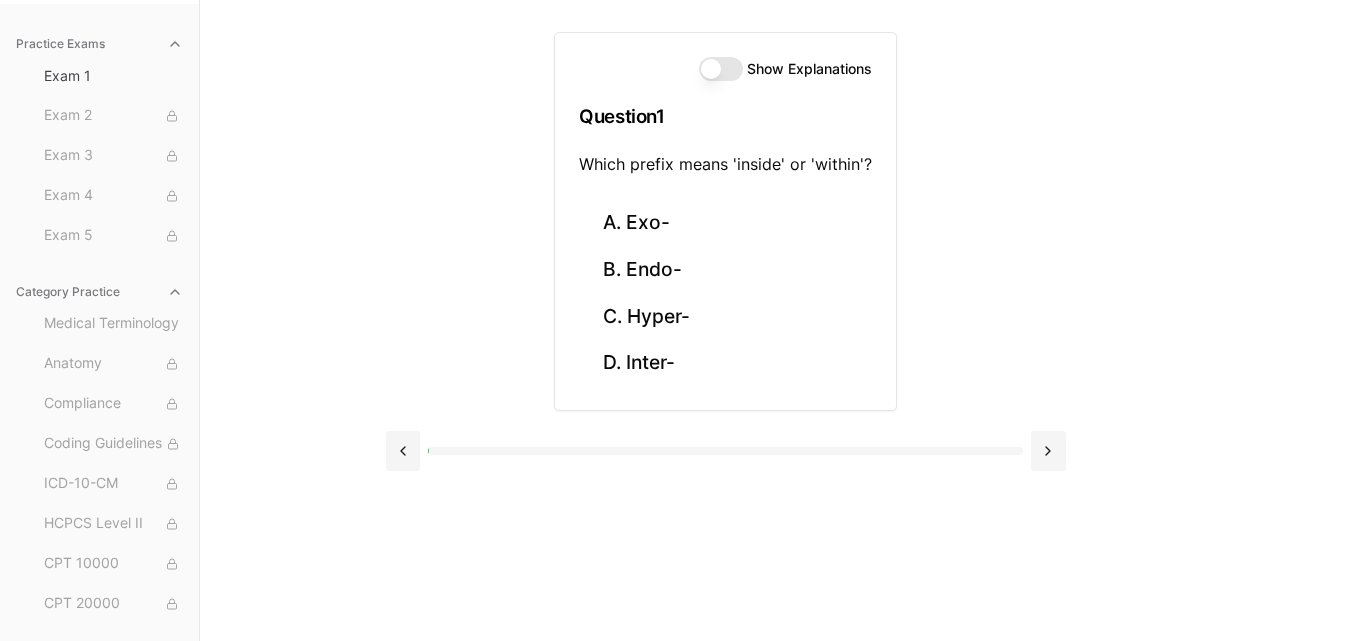 click on "Show Explanations" at bounding box center (721, 69) 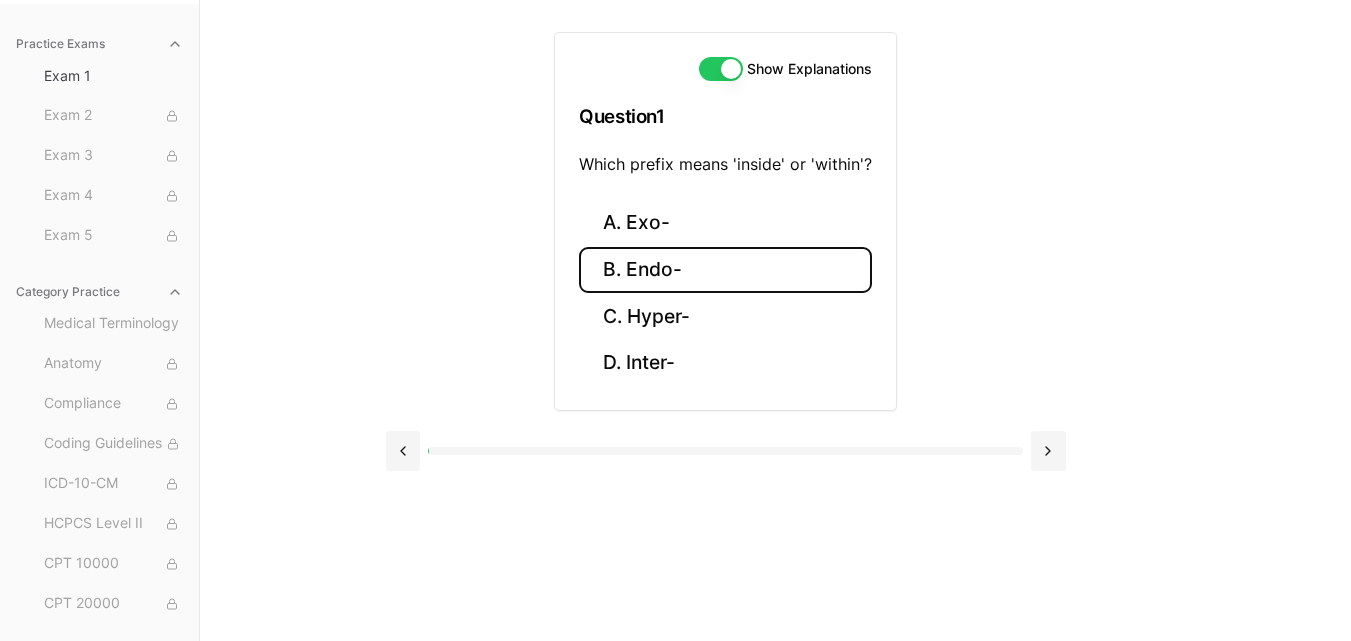 click on "B. Endo-" at bounding box center (725, 270) 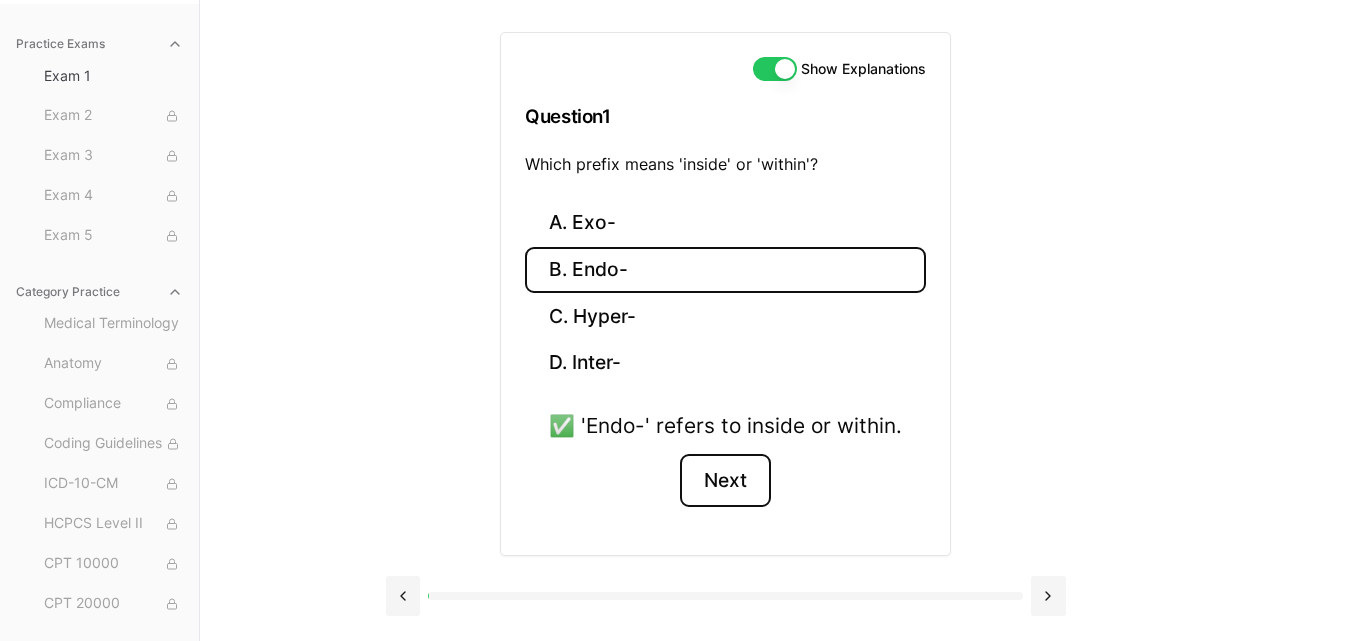 click on "Next" at bounding box center (725, 481) 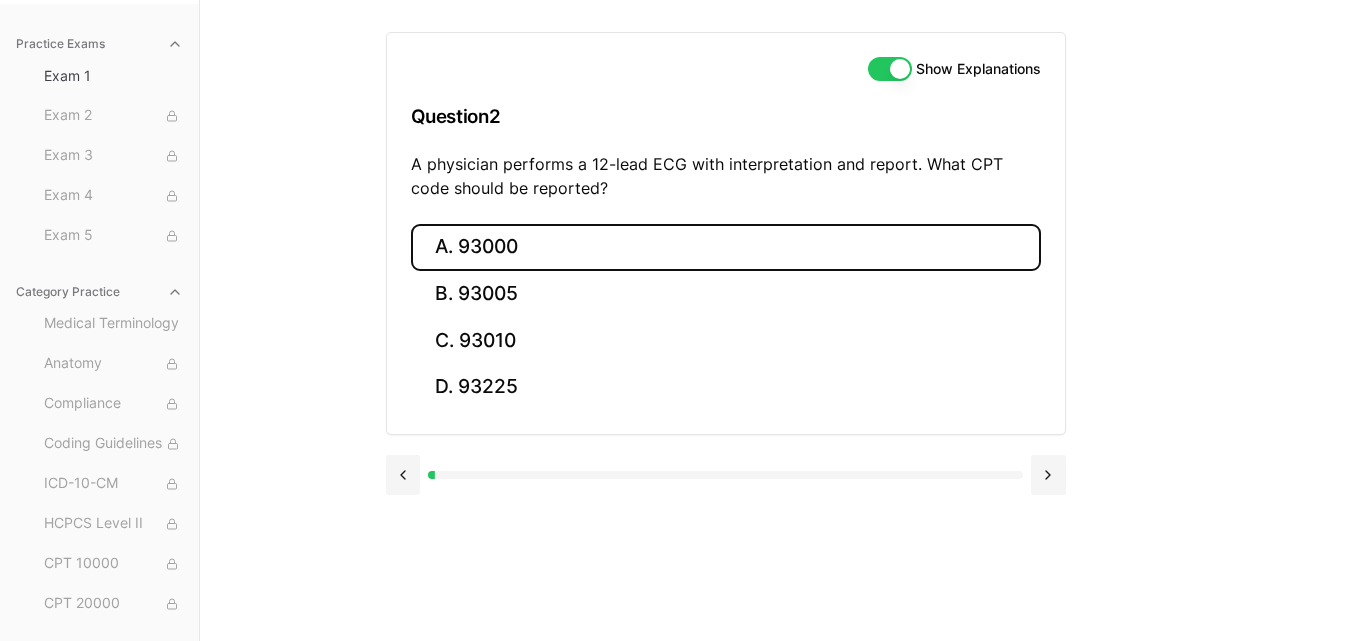 click on "A. 93000" at bounding box center [726, 247] 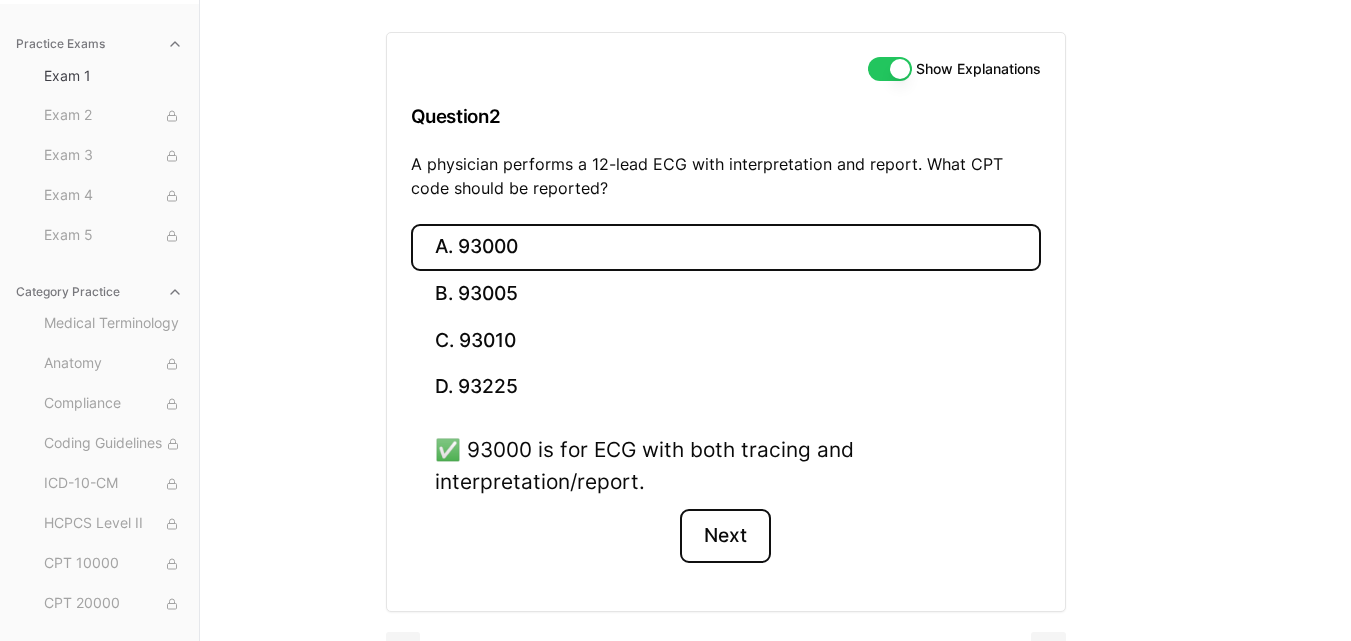 click on "Next" at bounding box center (725, 536) 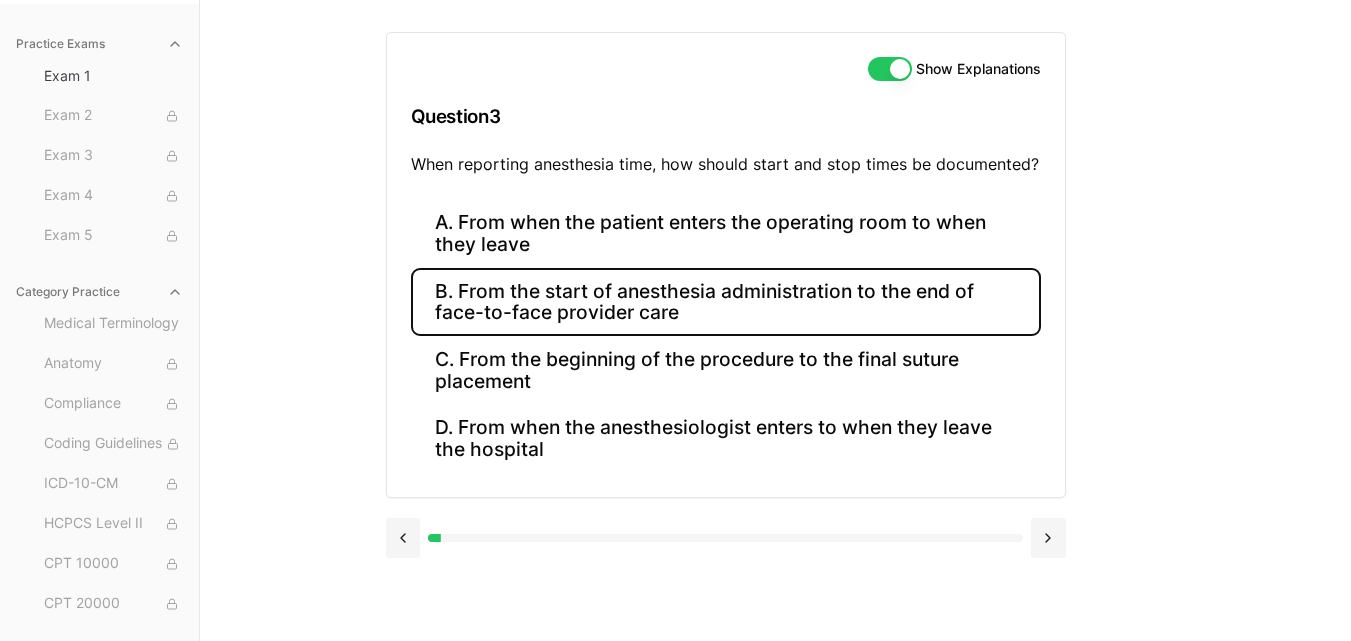 click on "B. From the start of anesthesia administration to the end of face-to-face provider care" at bounding box center [726, 302] 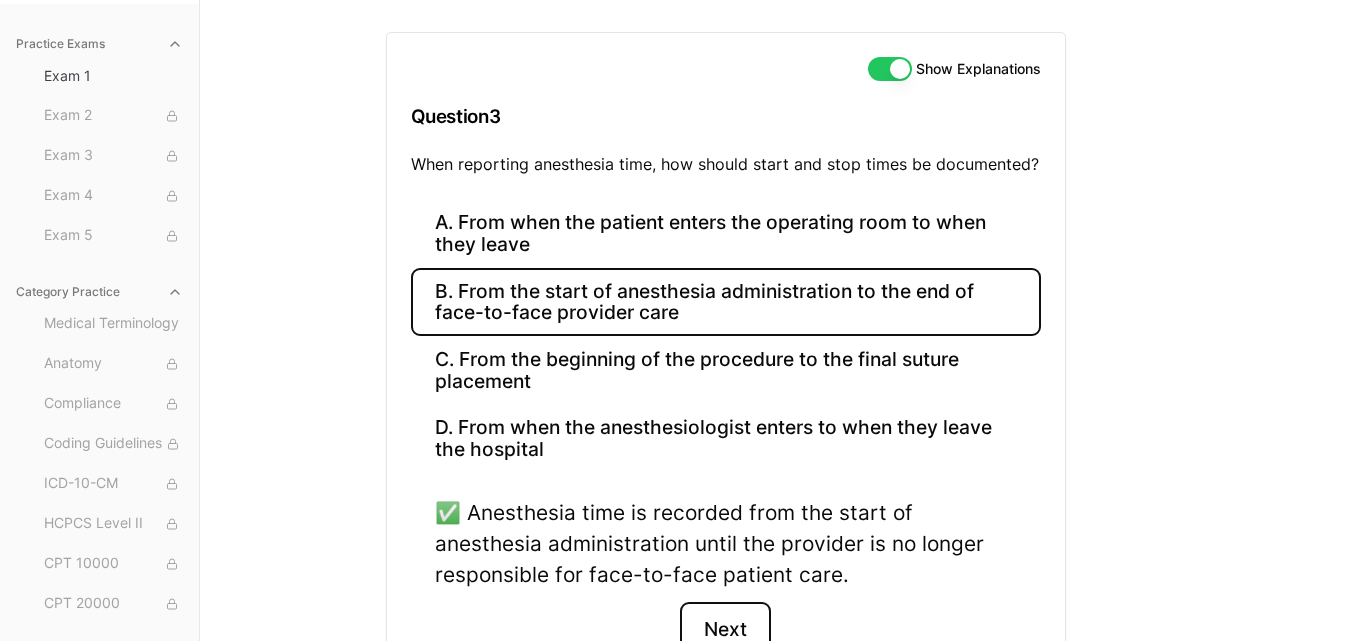 click on "Next" at bounding box center [725, 629] 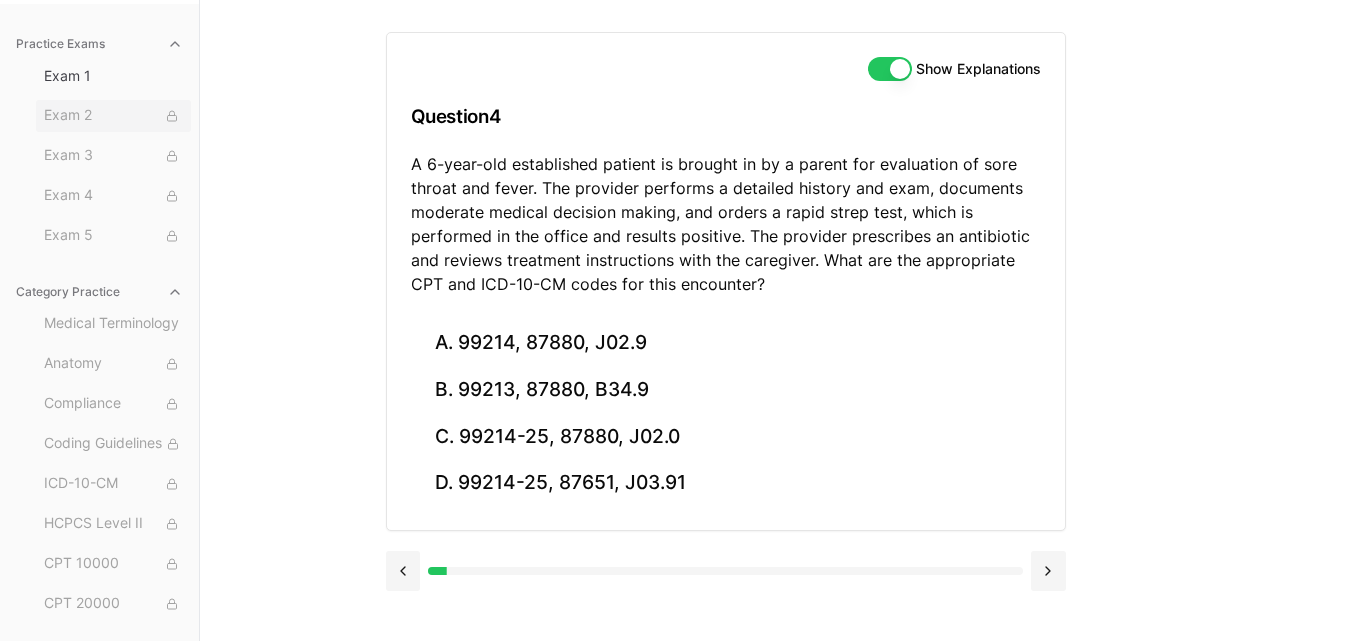 click on "Exam 2" at bounding box center [113, 116] 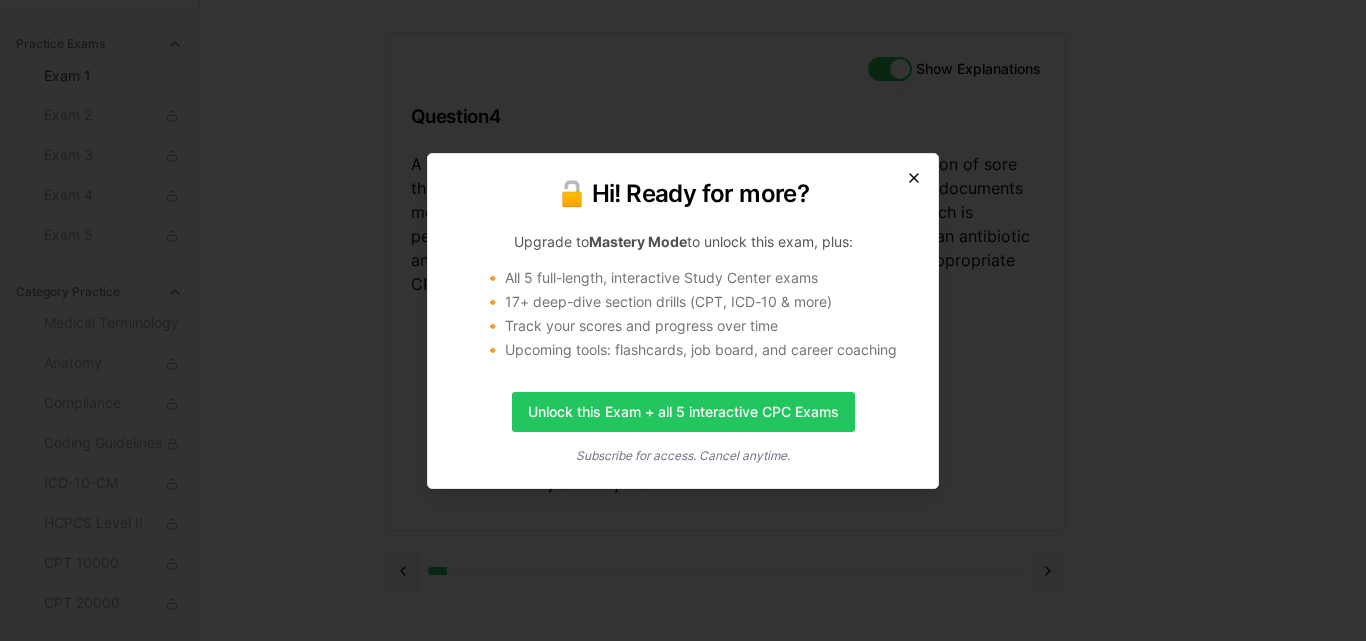 click 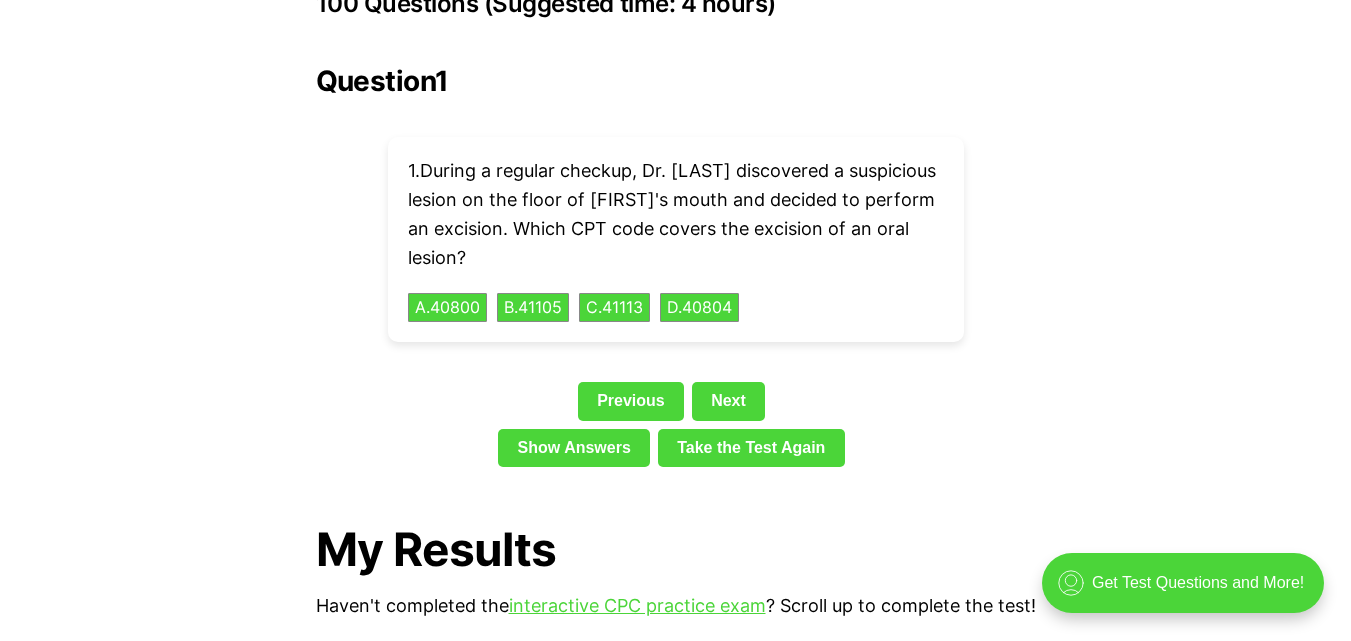scroll, scrollTop: 4600, scrollLeft: 0, axis: vertical 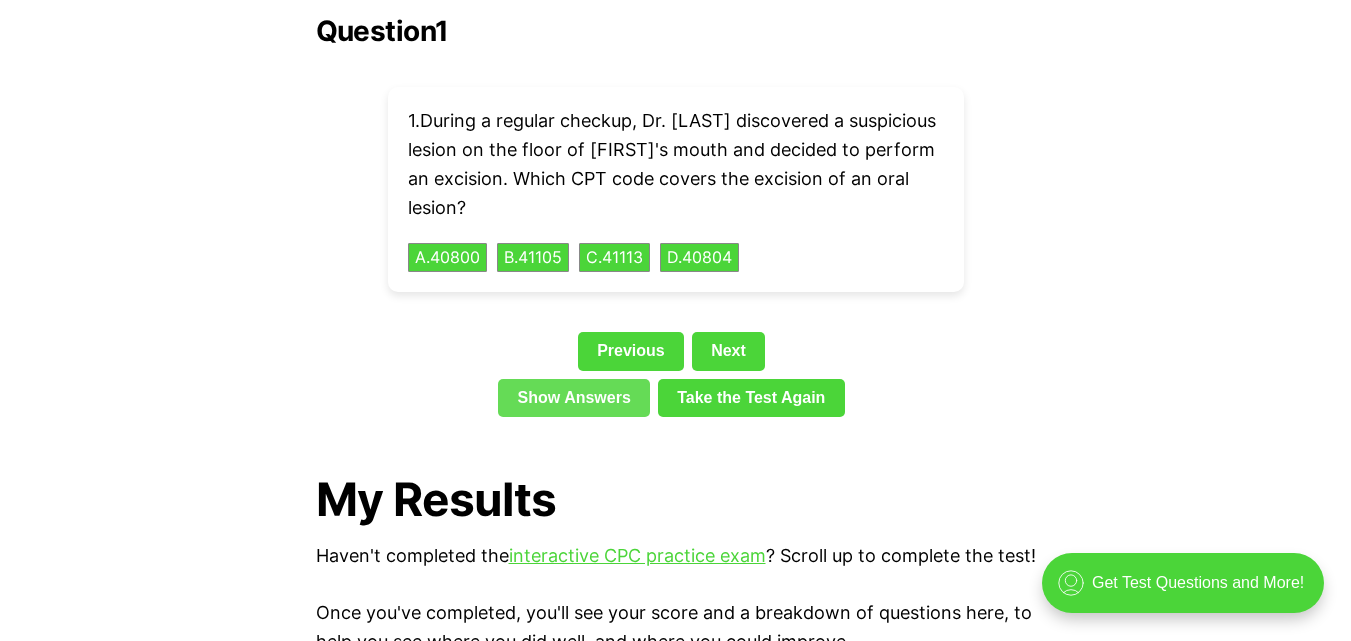 click on "Show Answers" at bounding box center (574, 398) 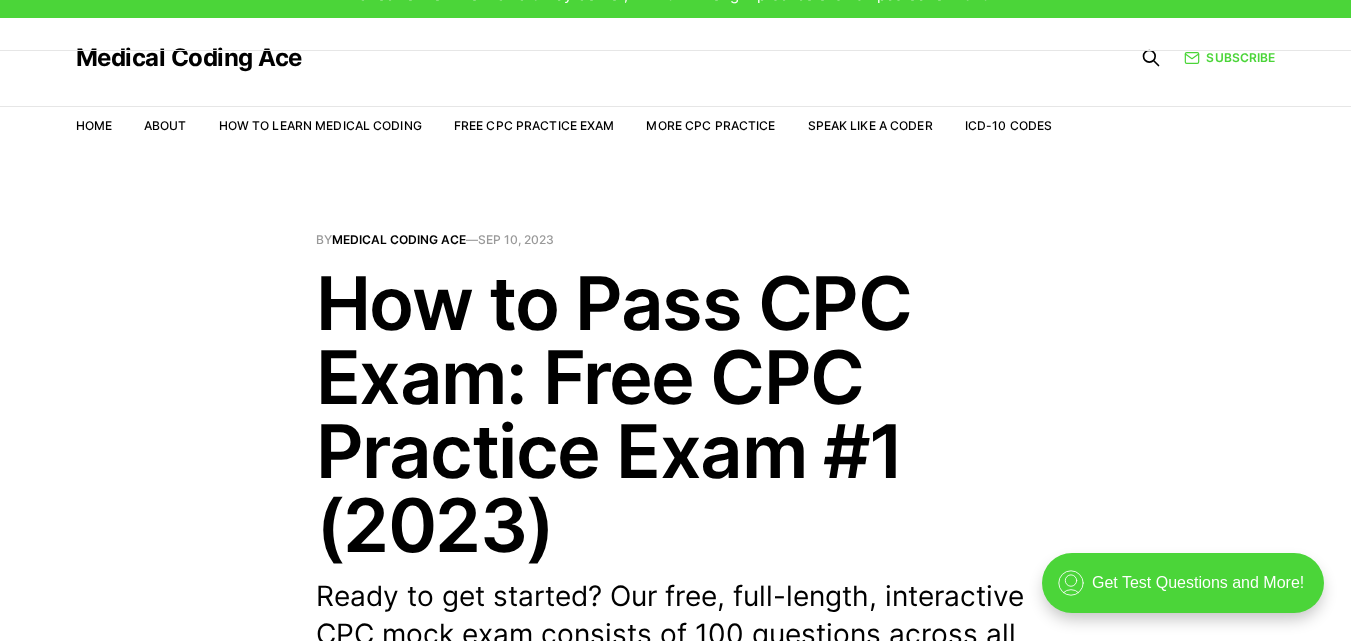 scroll, scrollTop: 0, scrollLeft: 0, axis: both 